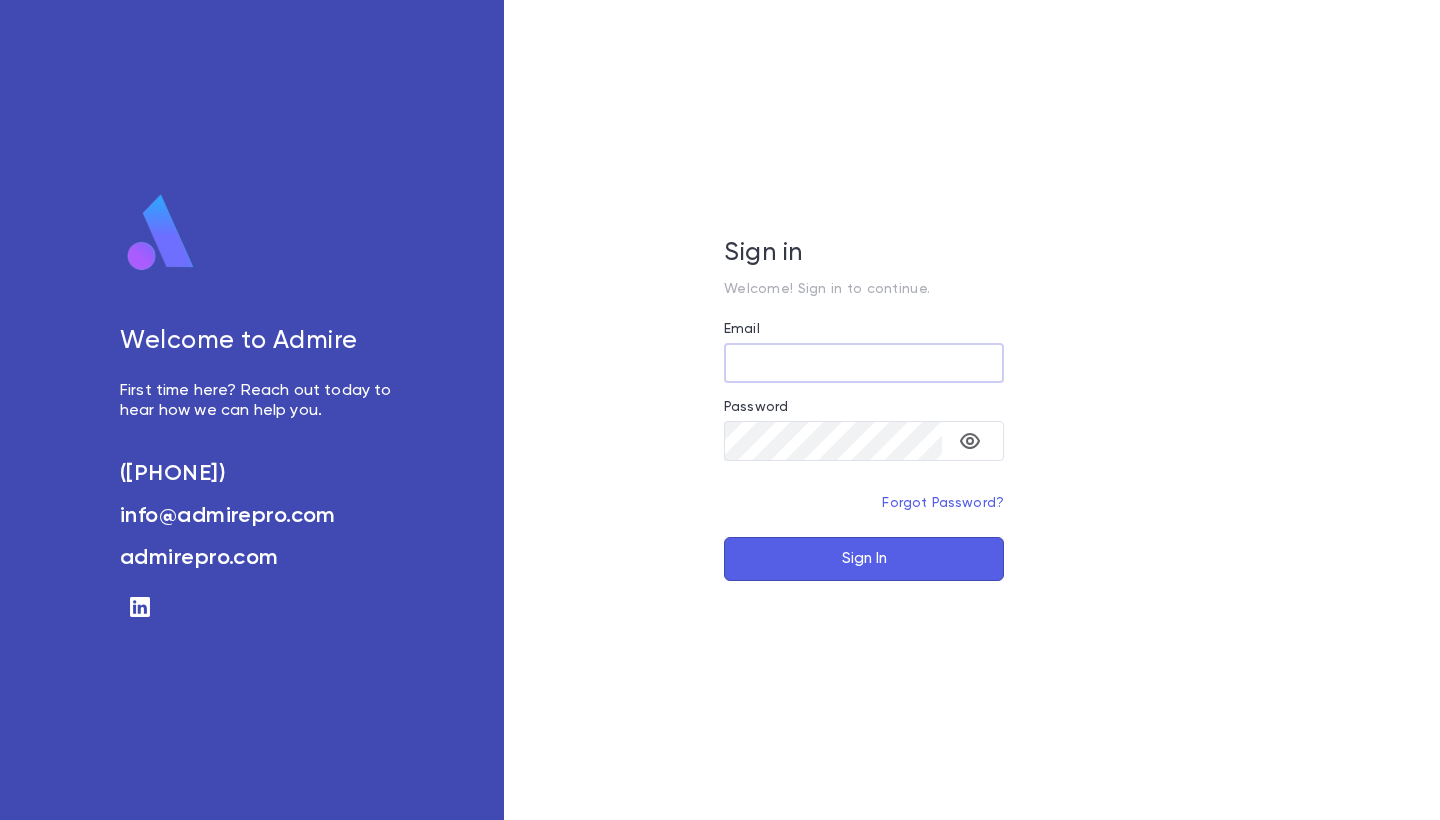 scroll, scrollTop: 0, scrollLeft: 0, axis: both 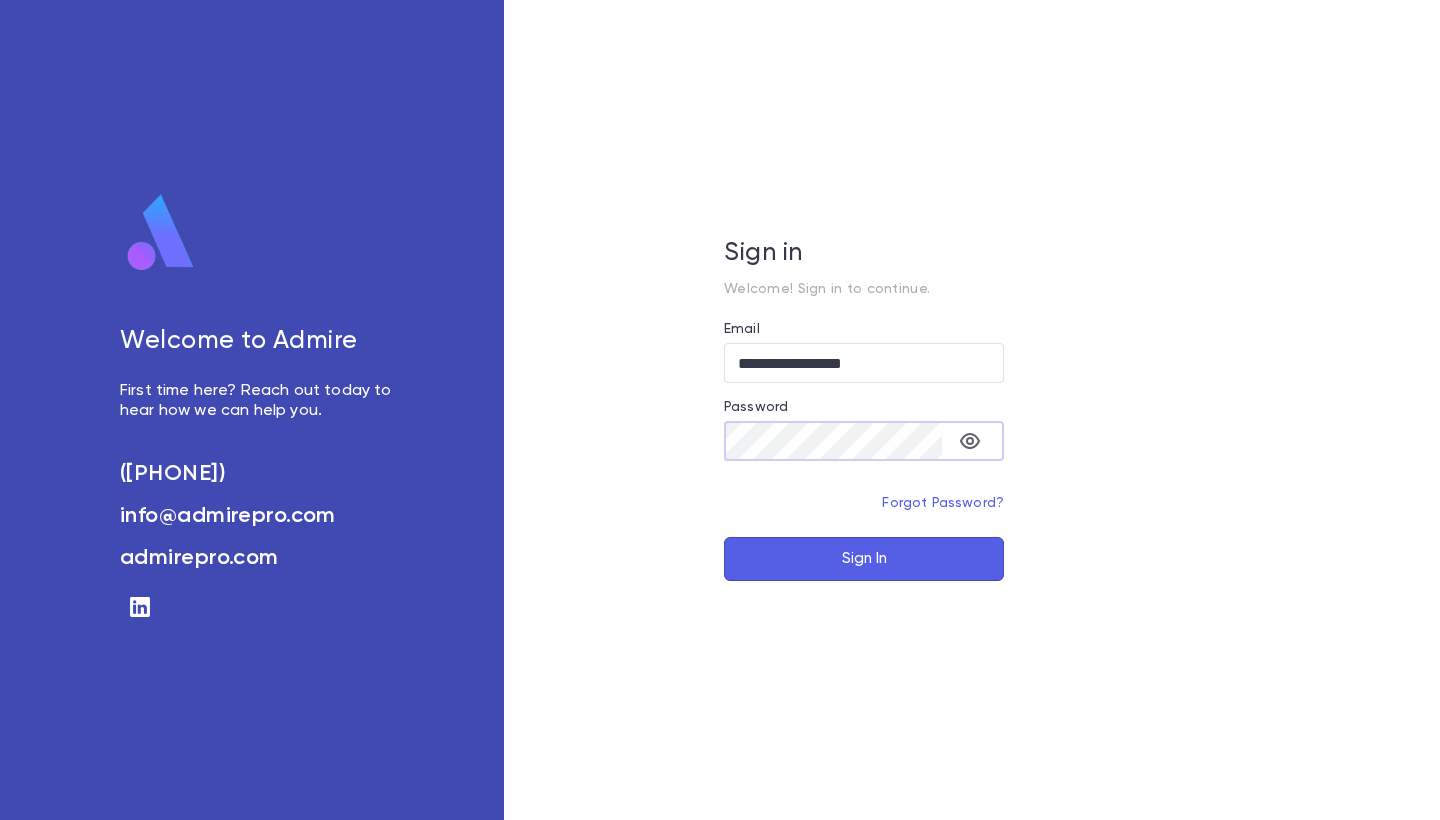 click on "Sign In" at bounding box center [864, 559] 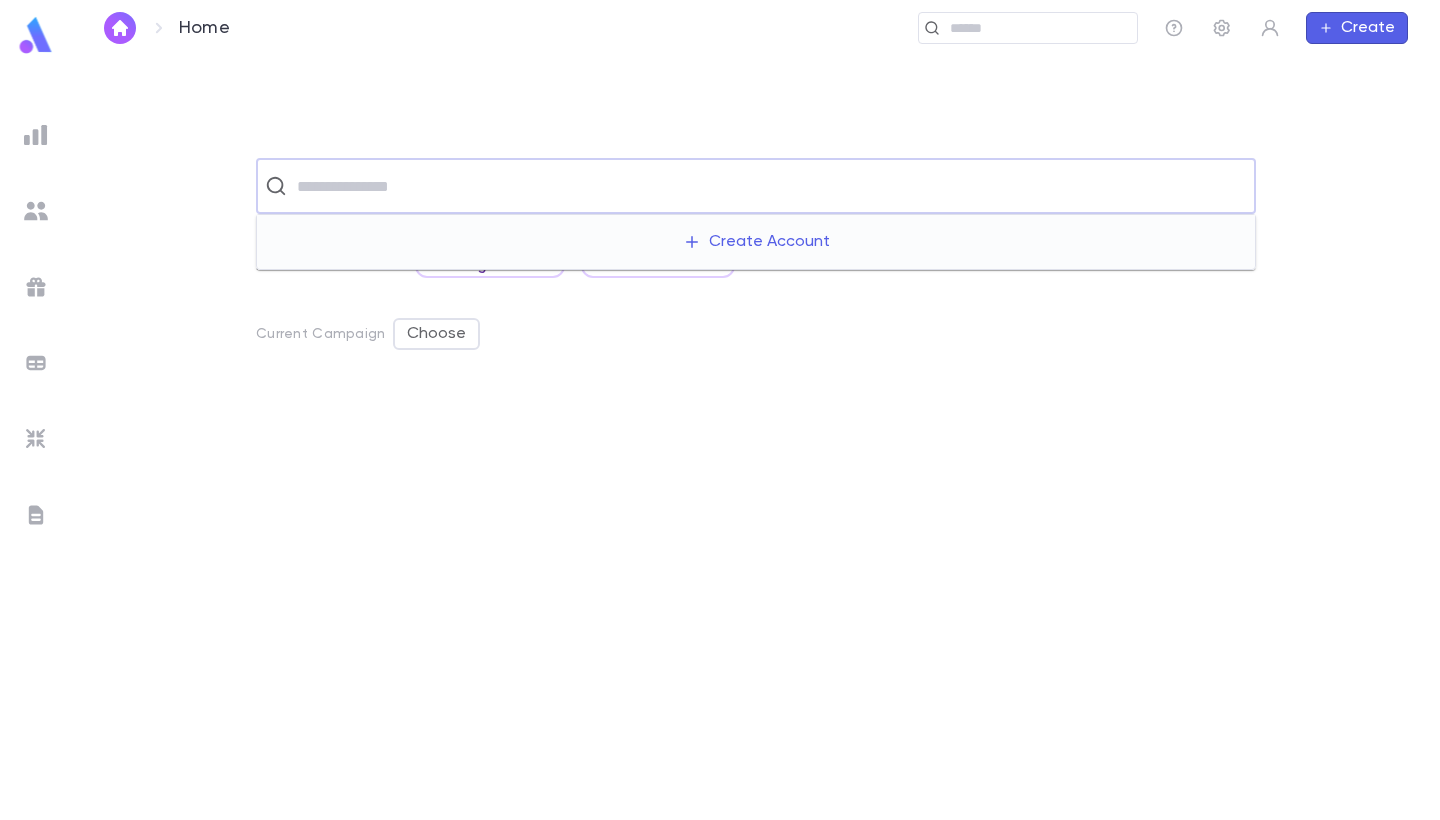 click at bounding box center [769, 186] 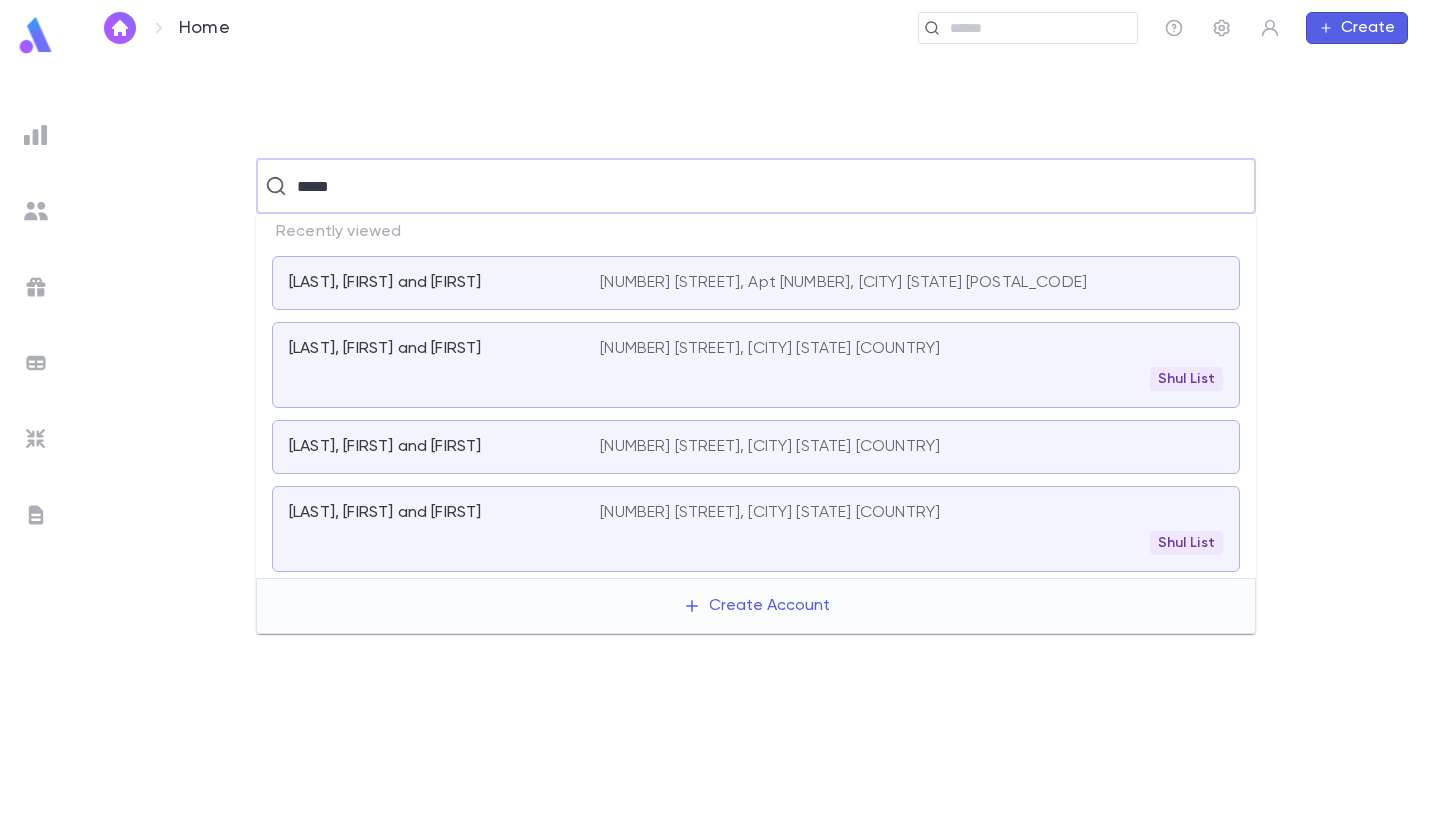 type on "*****" 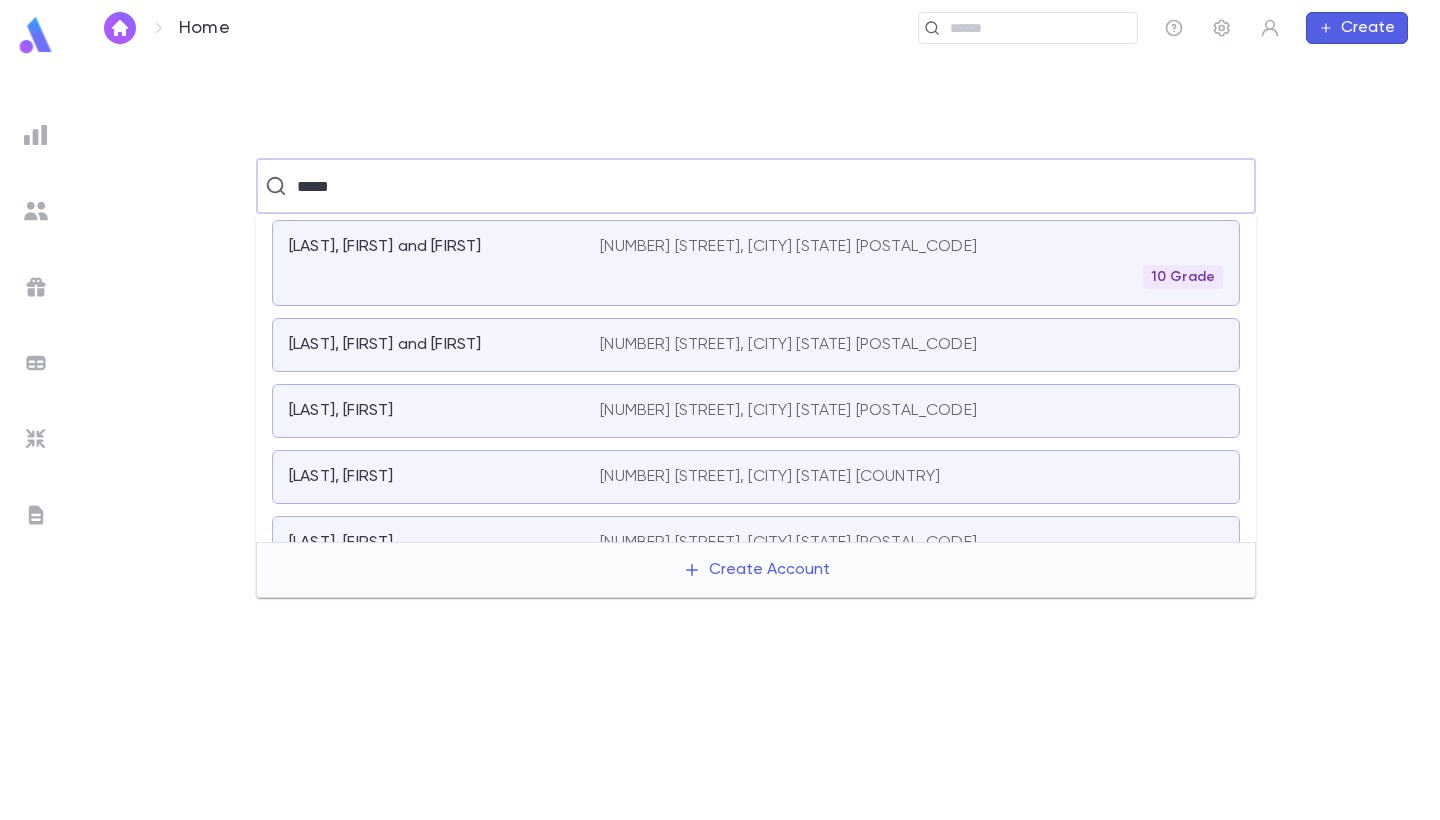 click on "[LAST], [FIRST] and [FIRST]" at bounding box center [444, 263] 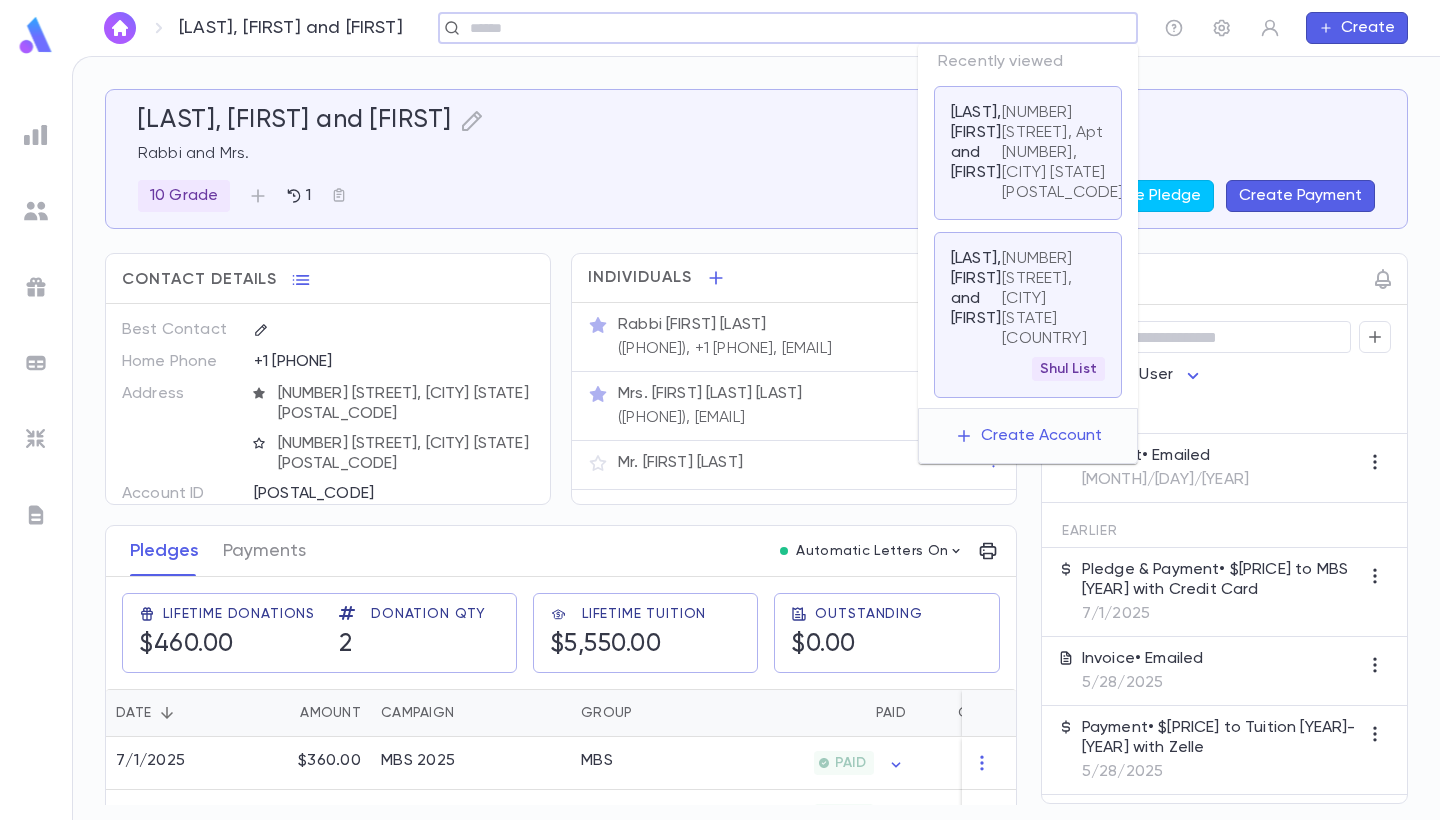 click at bounding box center [796, 28] 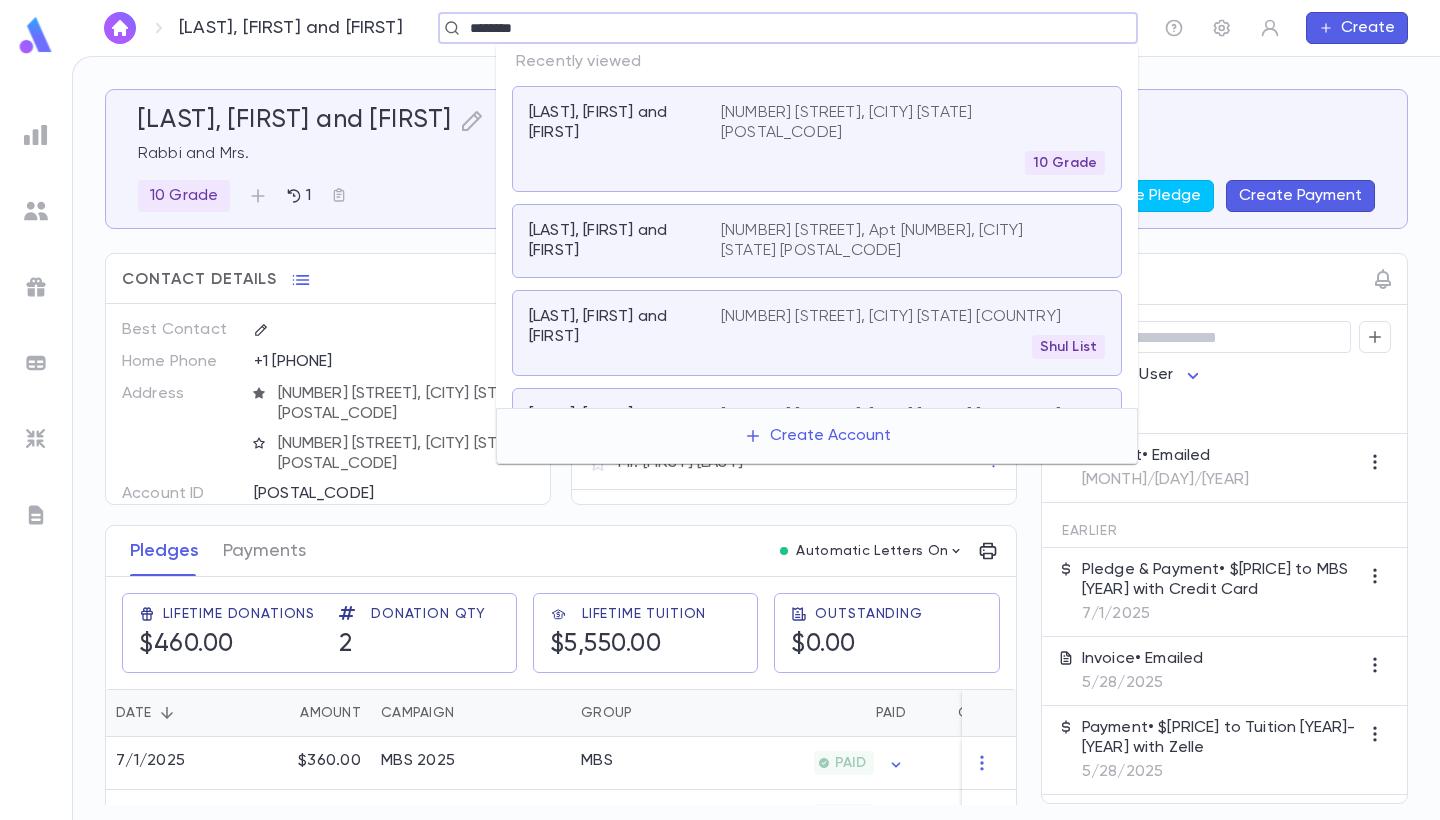 type on "********" 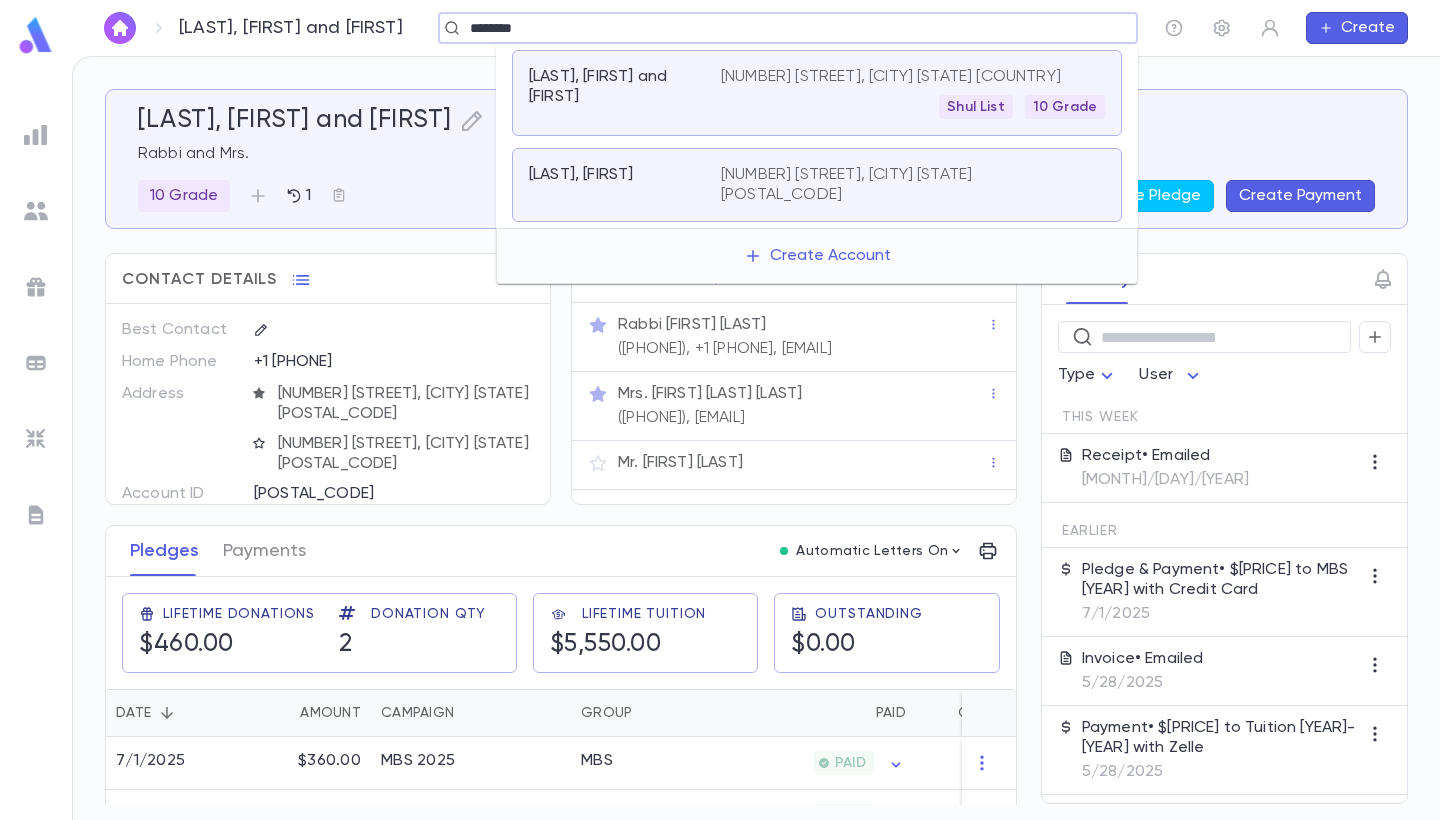 click on "[NUMBER] [STREET], [CITY] [STATE] [COUNTRY] Shul List [NUMBER] Grade" at bounding box center (913, 93) 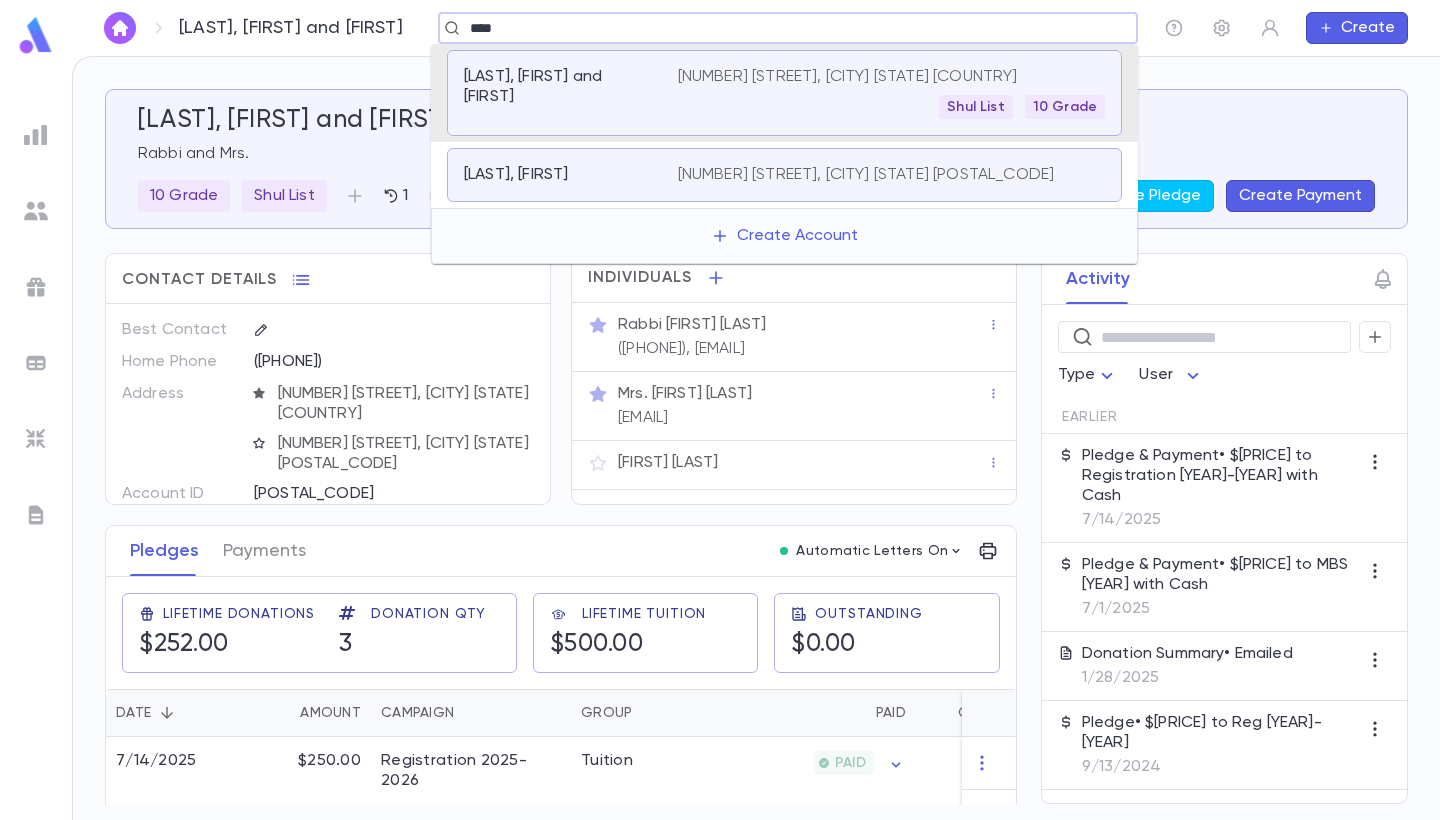type on "****" 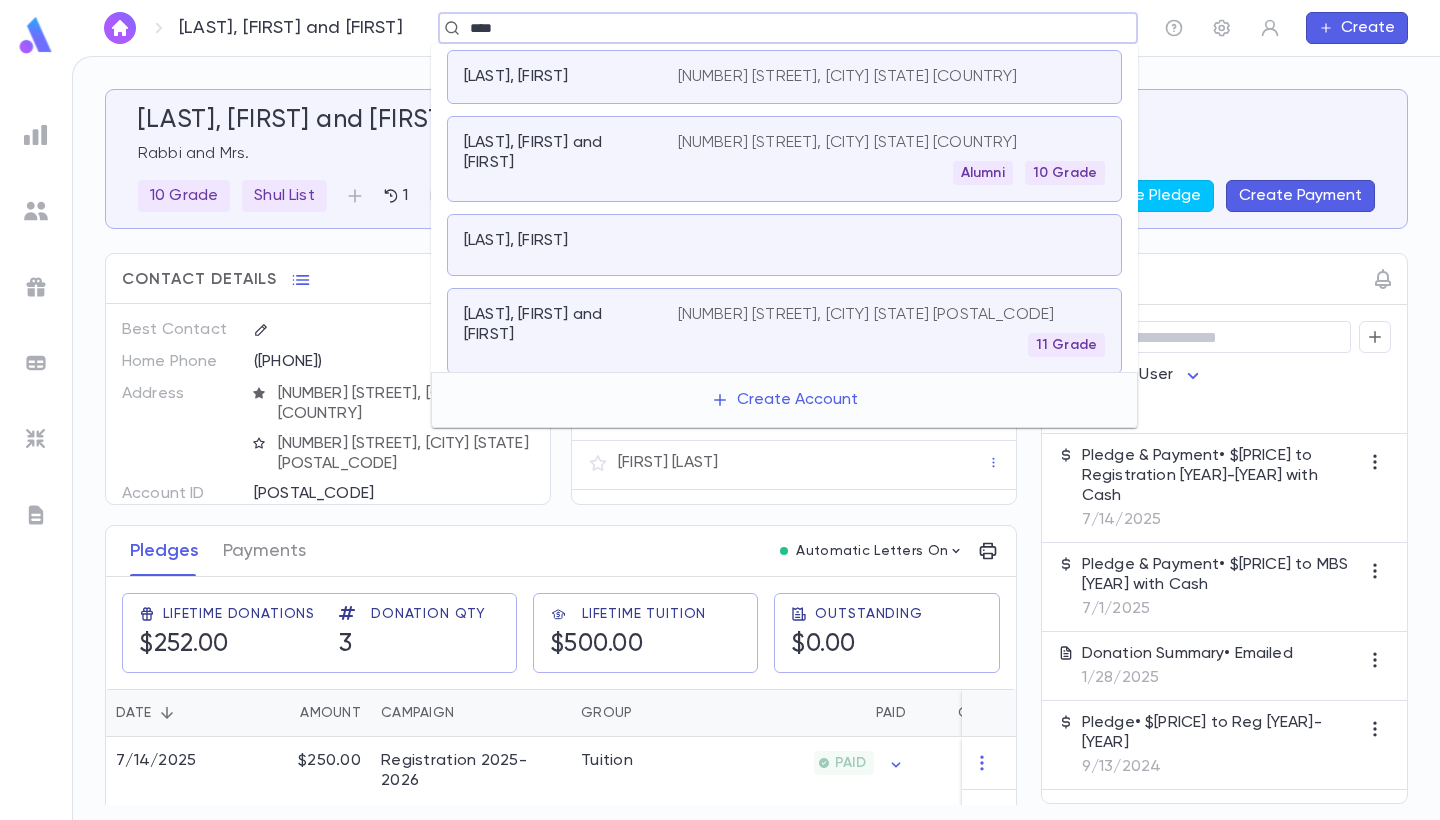 click on "[LAST], [FIRST] and [FIRST]" at bounding box center [571, 159] 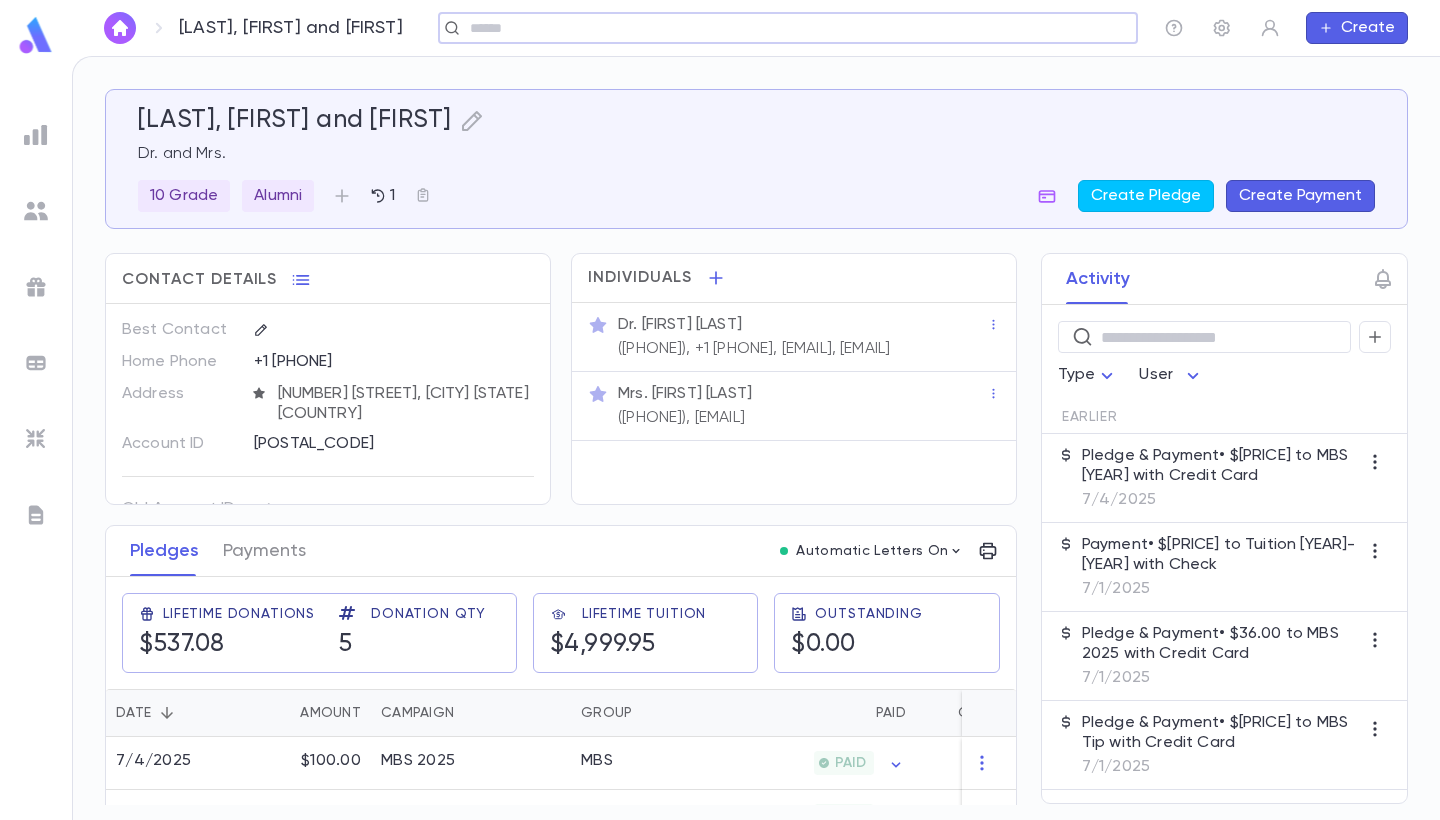 click at bounding box center (781, 28) 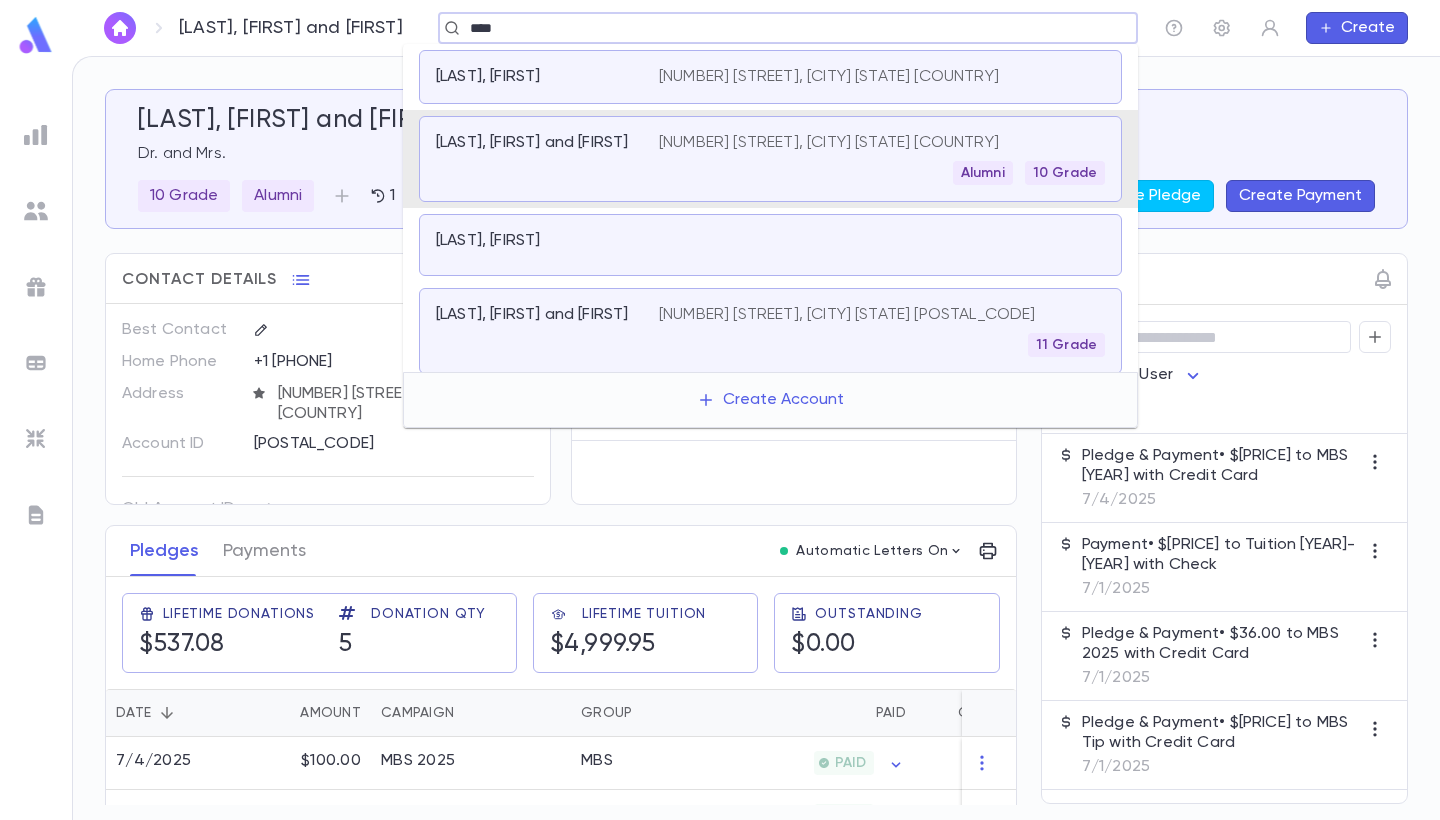 type on "****" 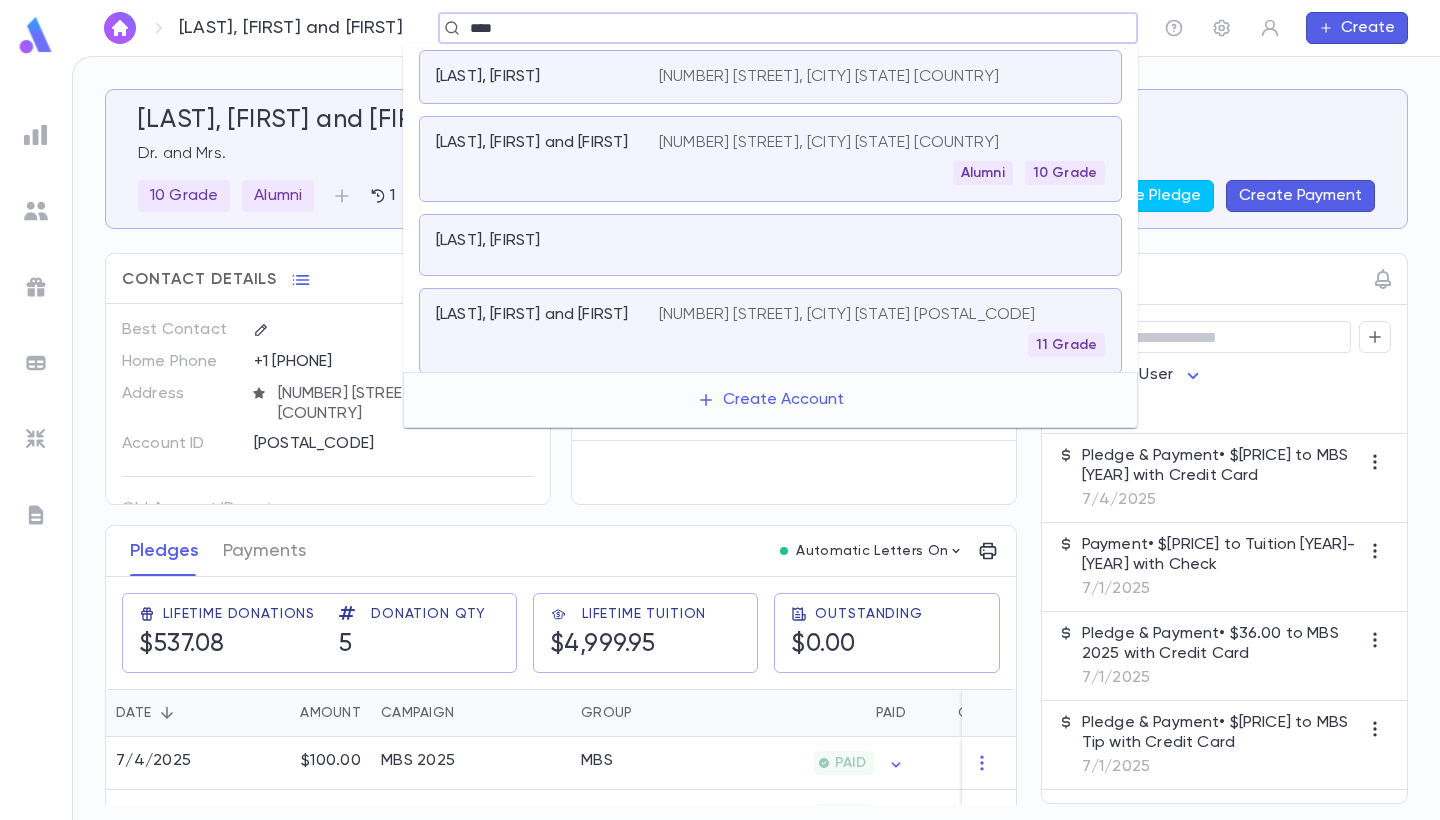 click on "[LAST], [FIRST]" at bounding box center [535, 77] 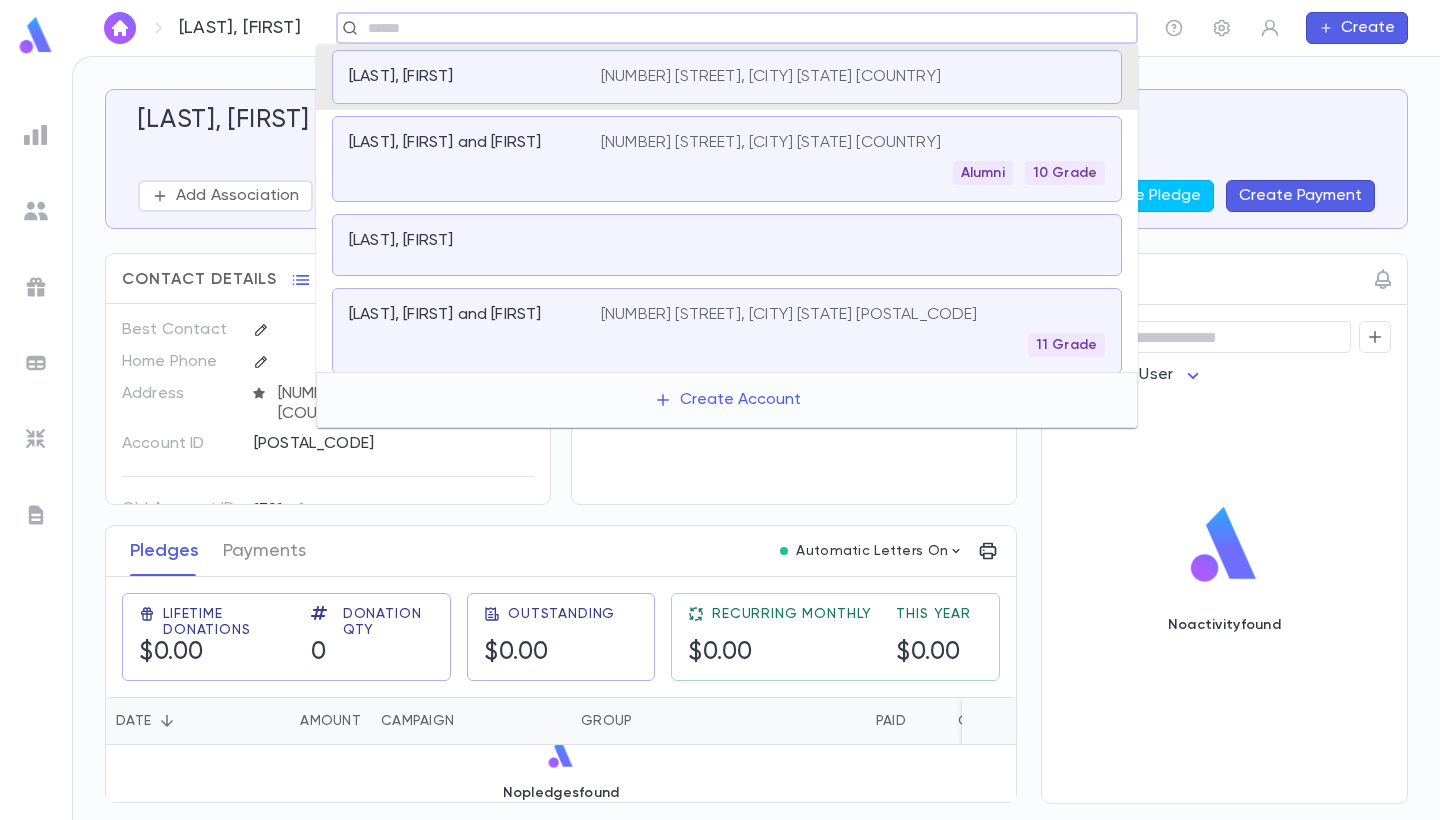 click at bounding box center (730, 28) 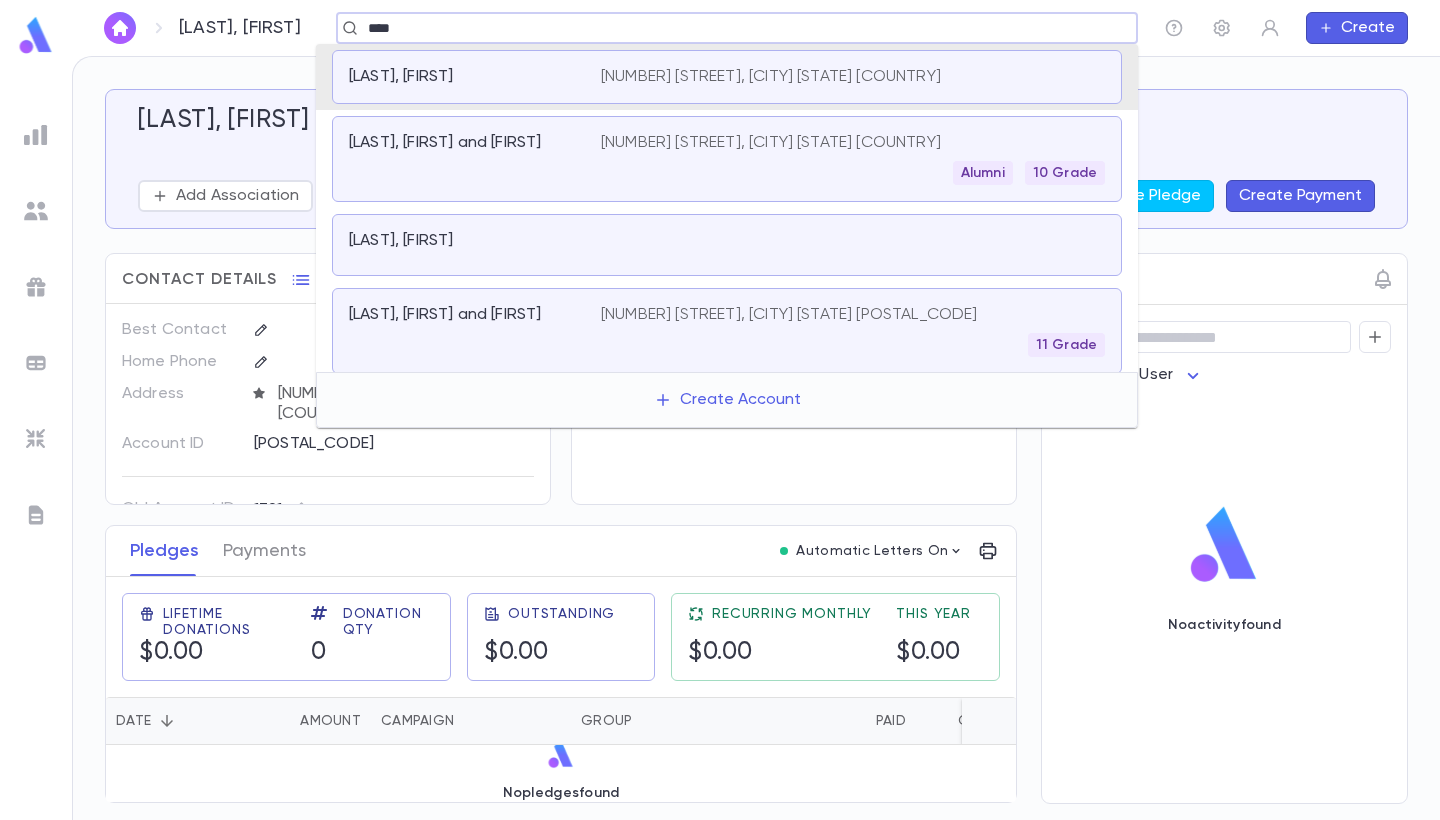 type on "****" 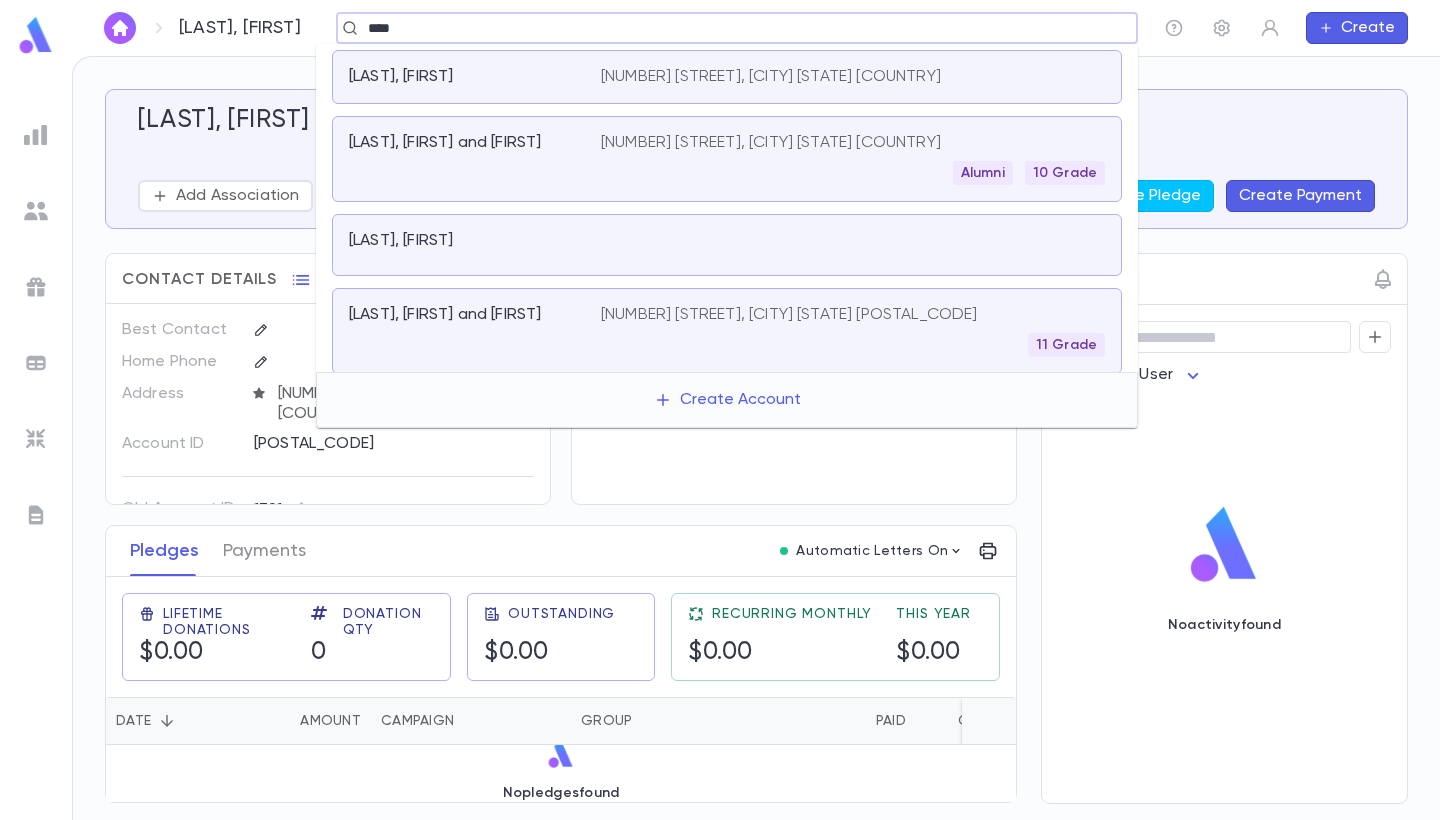 scroll, scrollTop: -1, scrollLeft: 0, axis: vertical 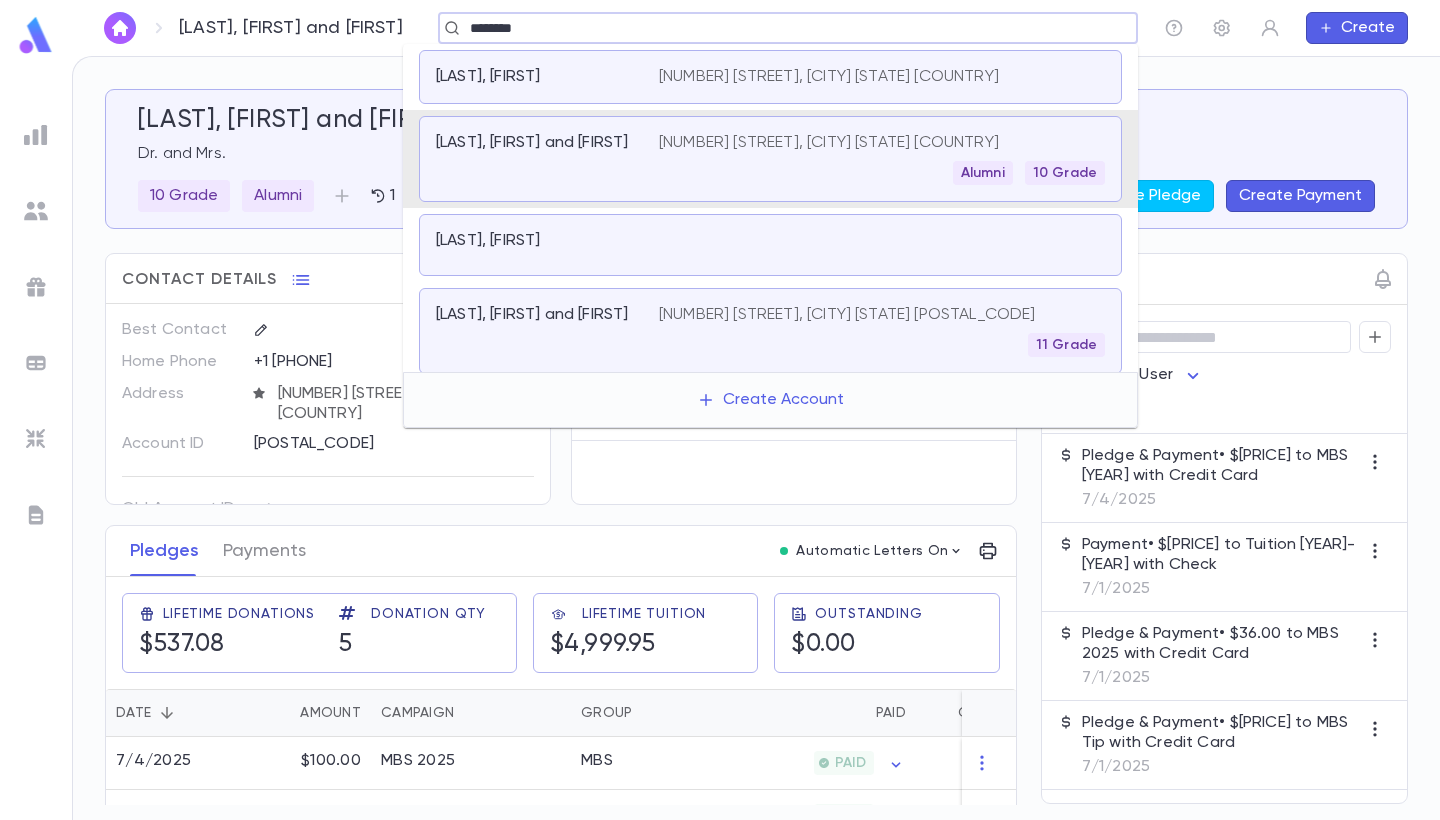type on "********" 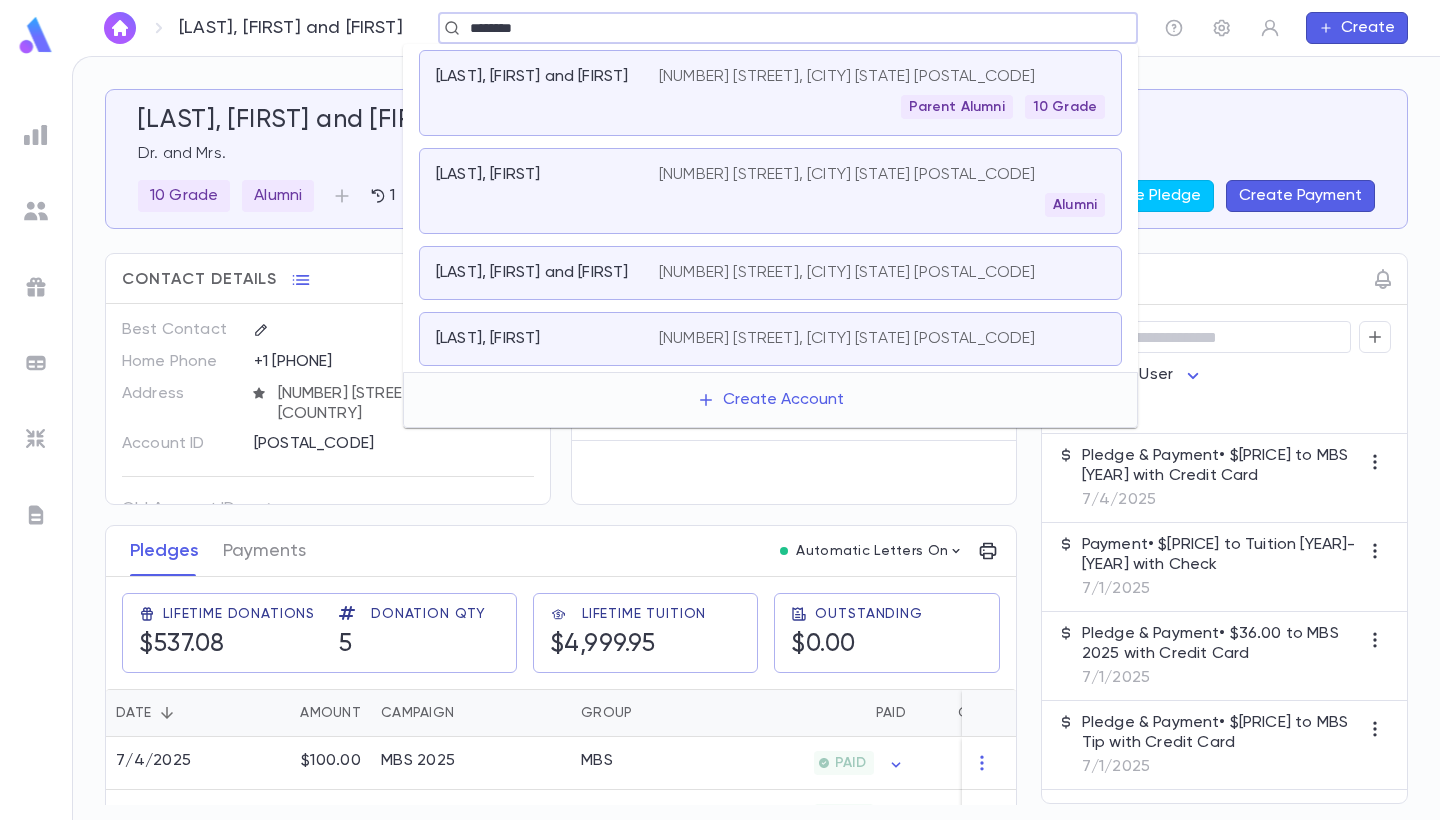 click on "[LAST], [FIRST] and [FIRST]" at bounding box center [532, 77] 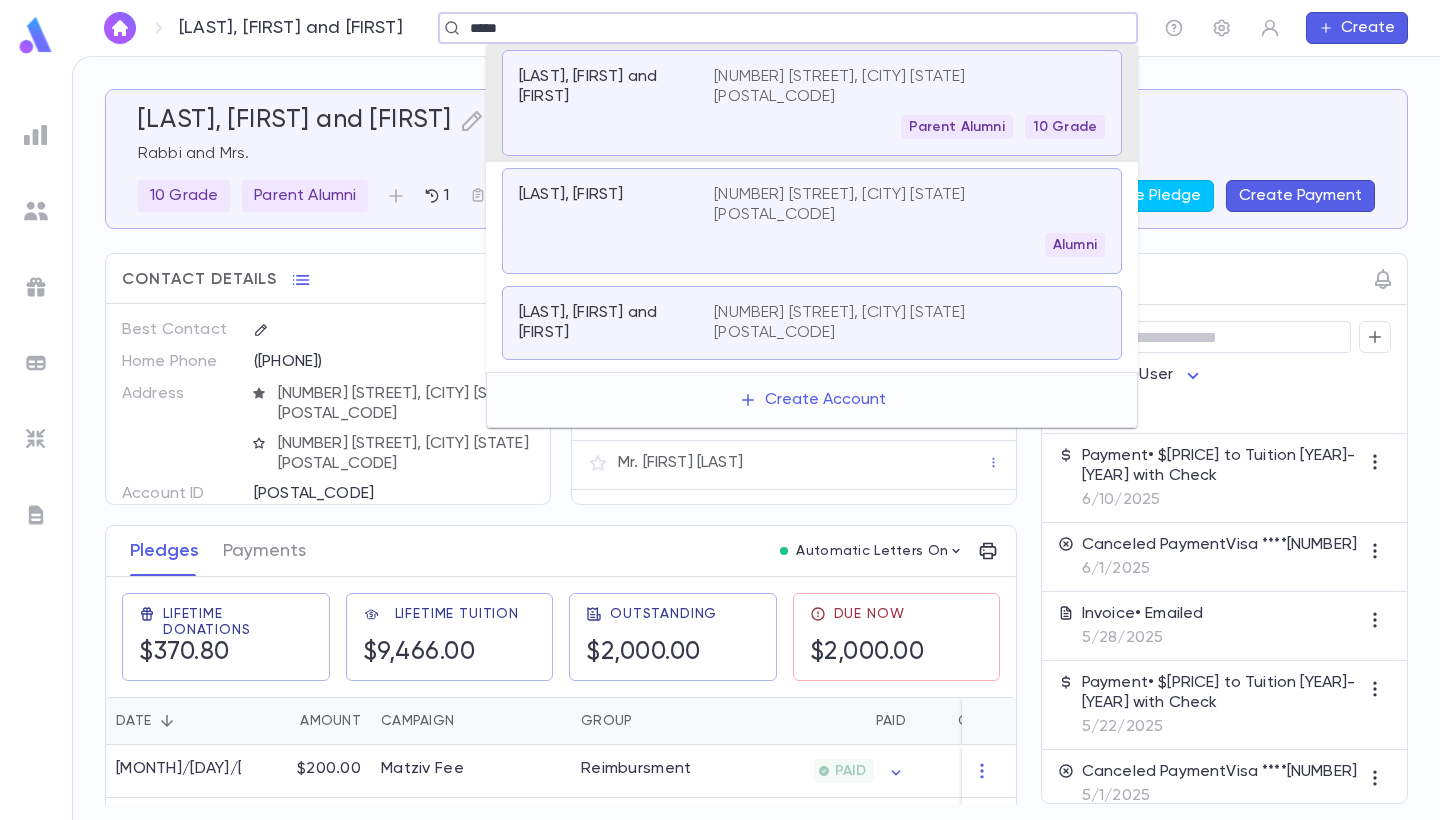 type on "*****" 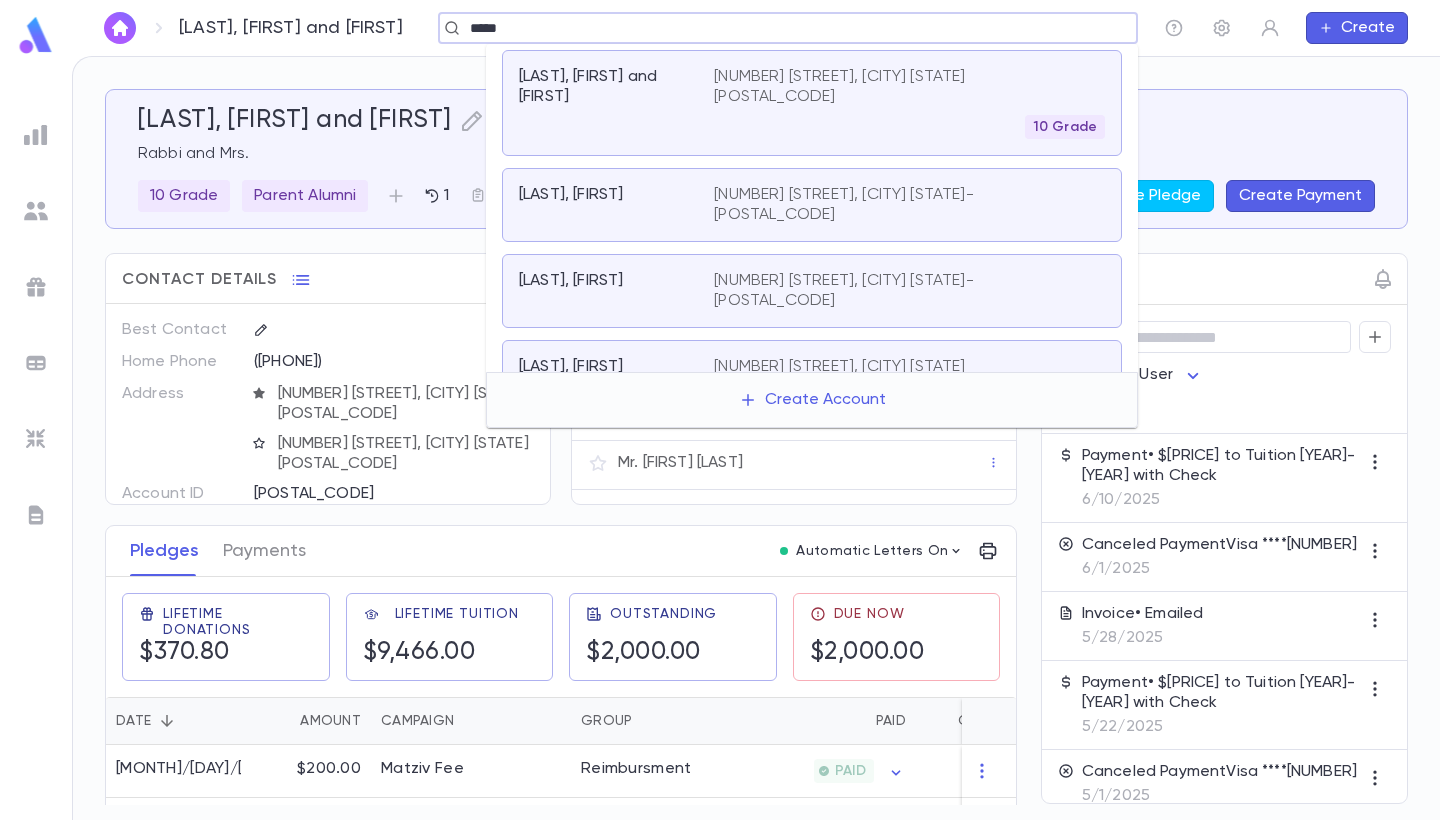 click on "[LAST], [FIRST] and [FIRST]" at bounding box center (616, 103) 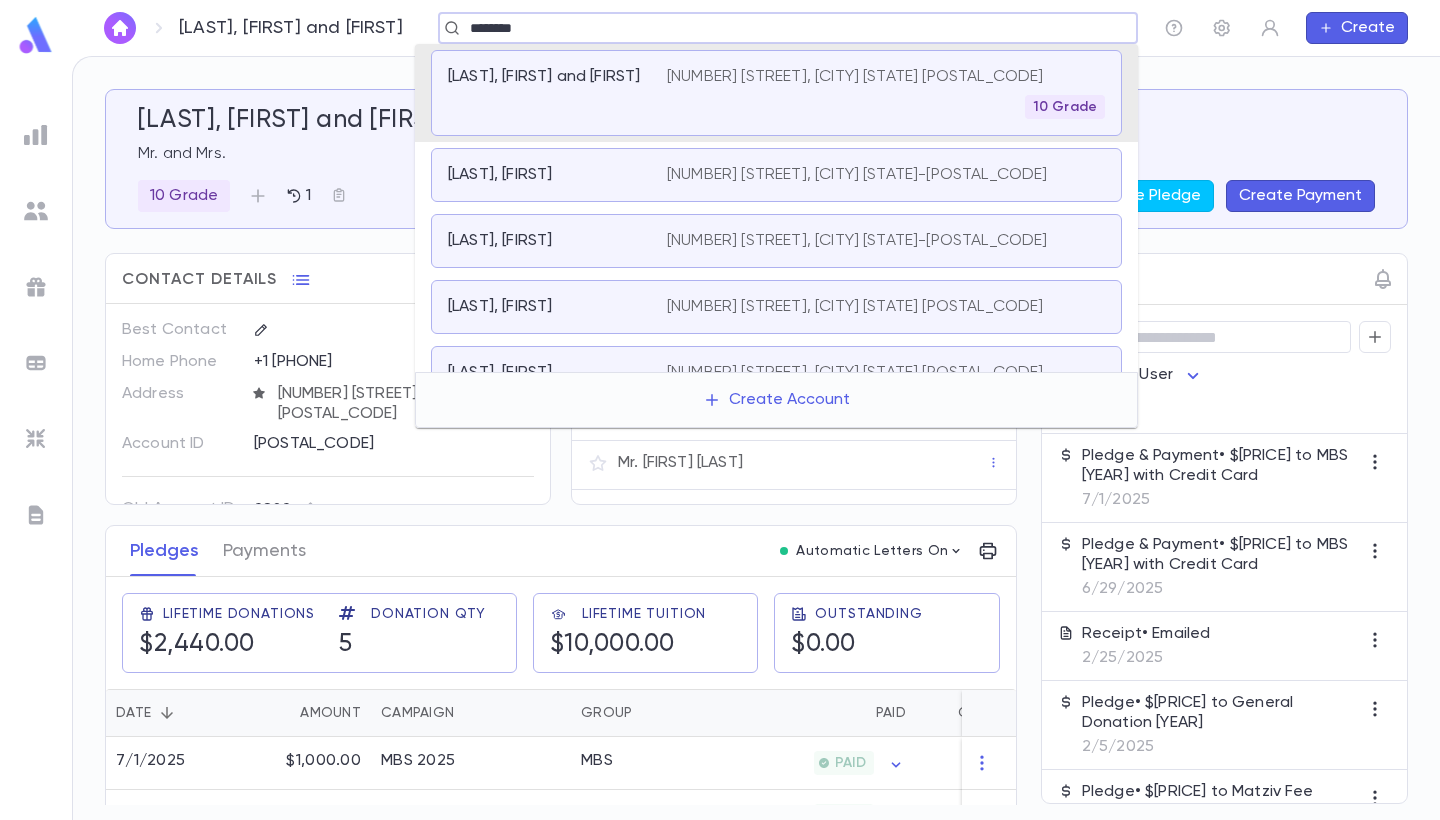 type on "********" 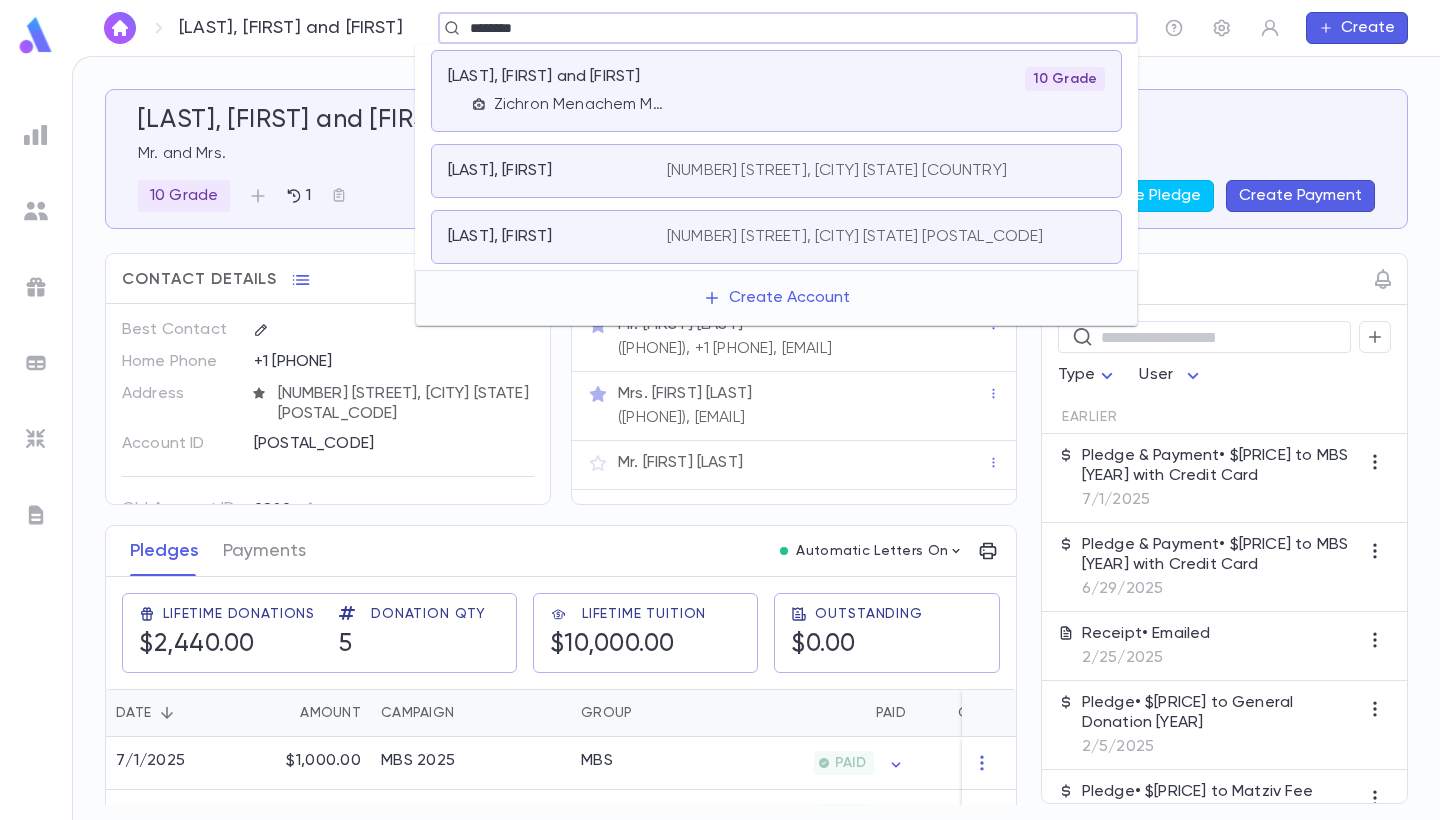 click on "[LAST], [FIRST] and [FIRST]" at bounding box center (544, 77) 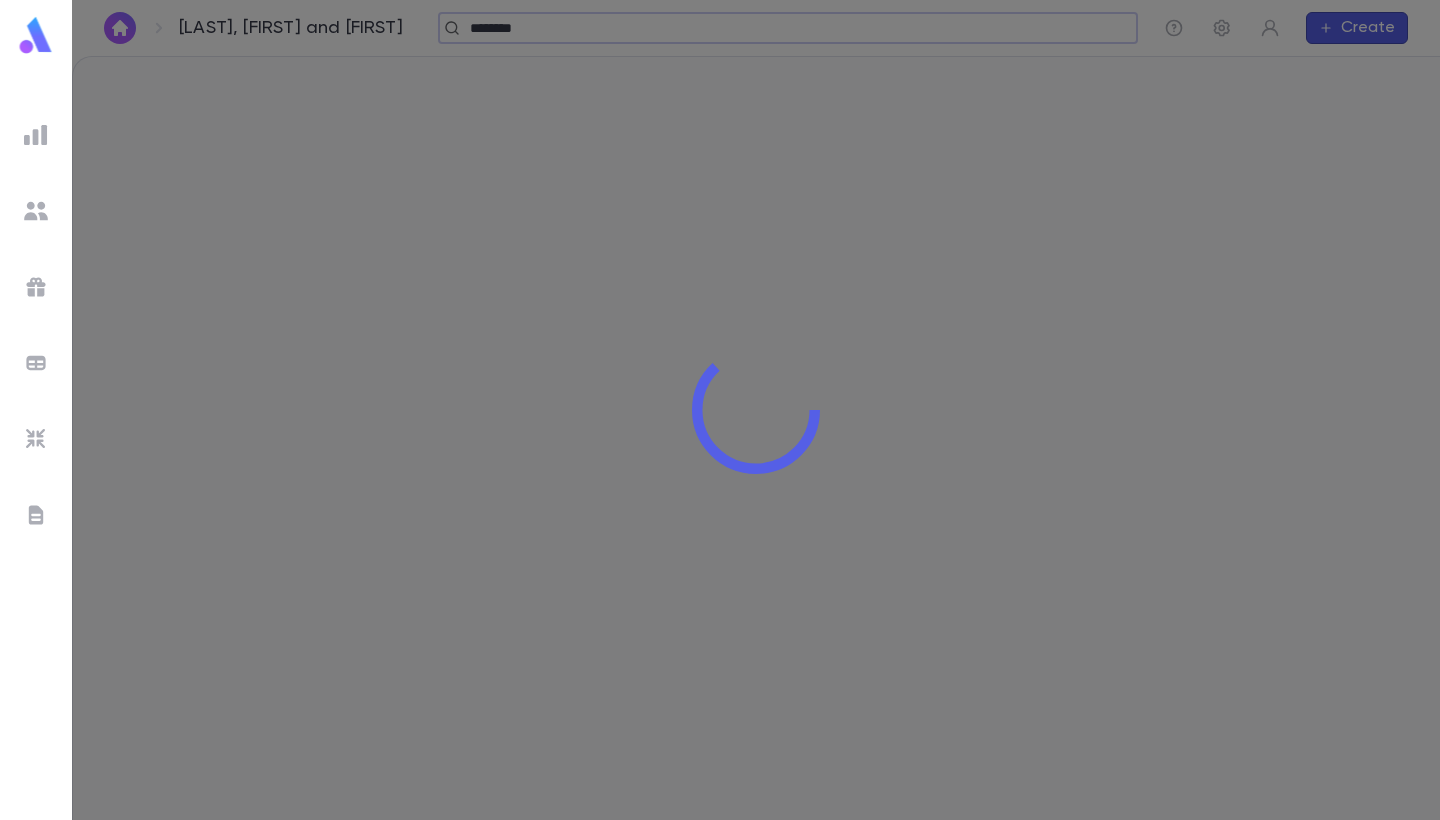 type 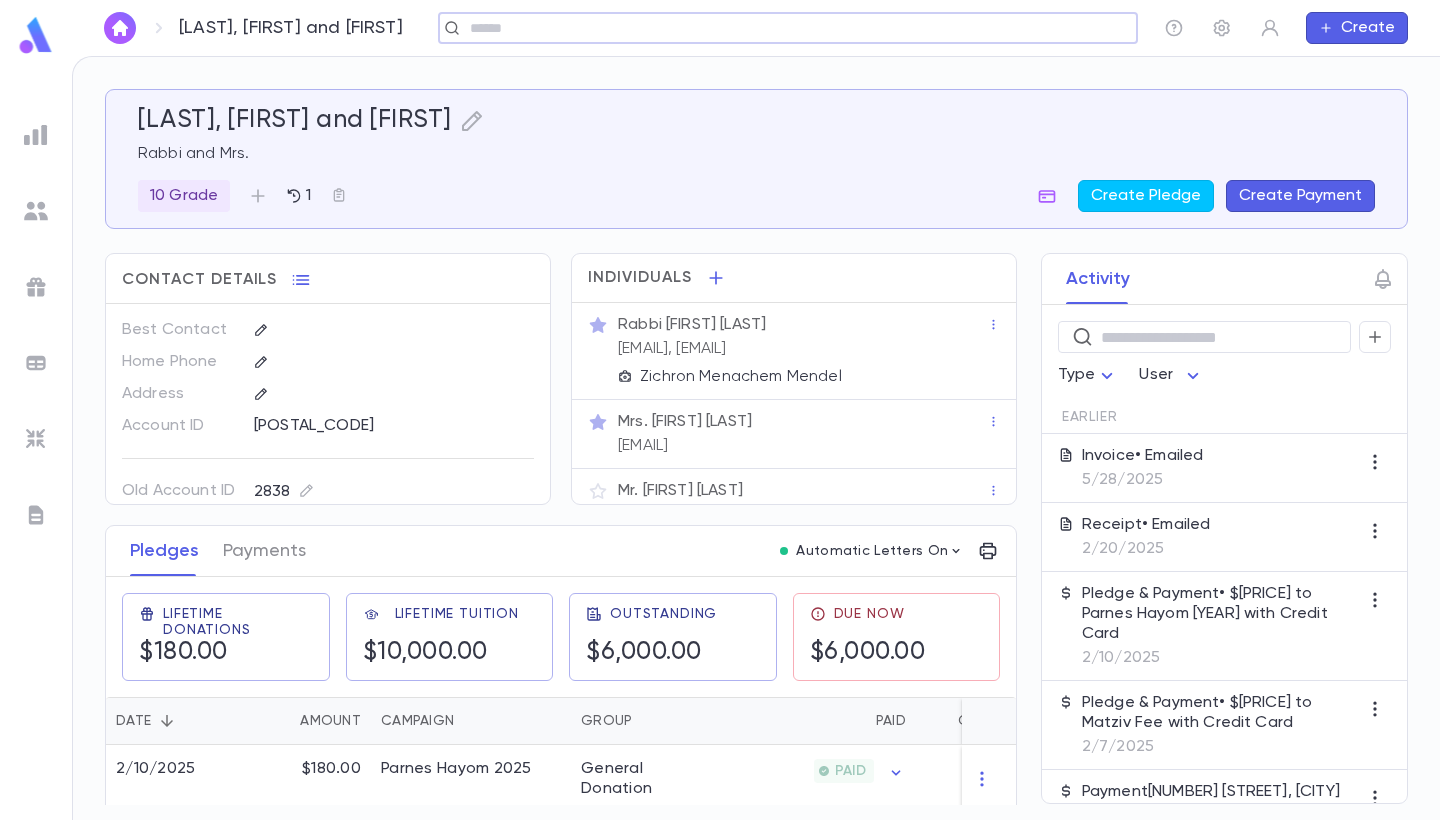 scroll, scrollTop: 0, scrollLeft: 0, axis: both 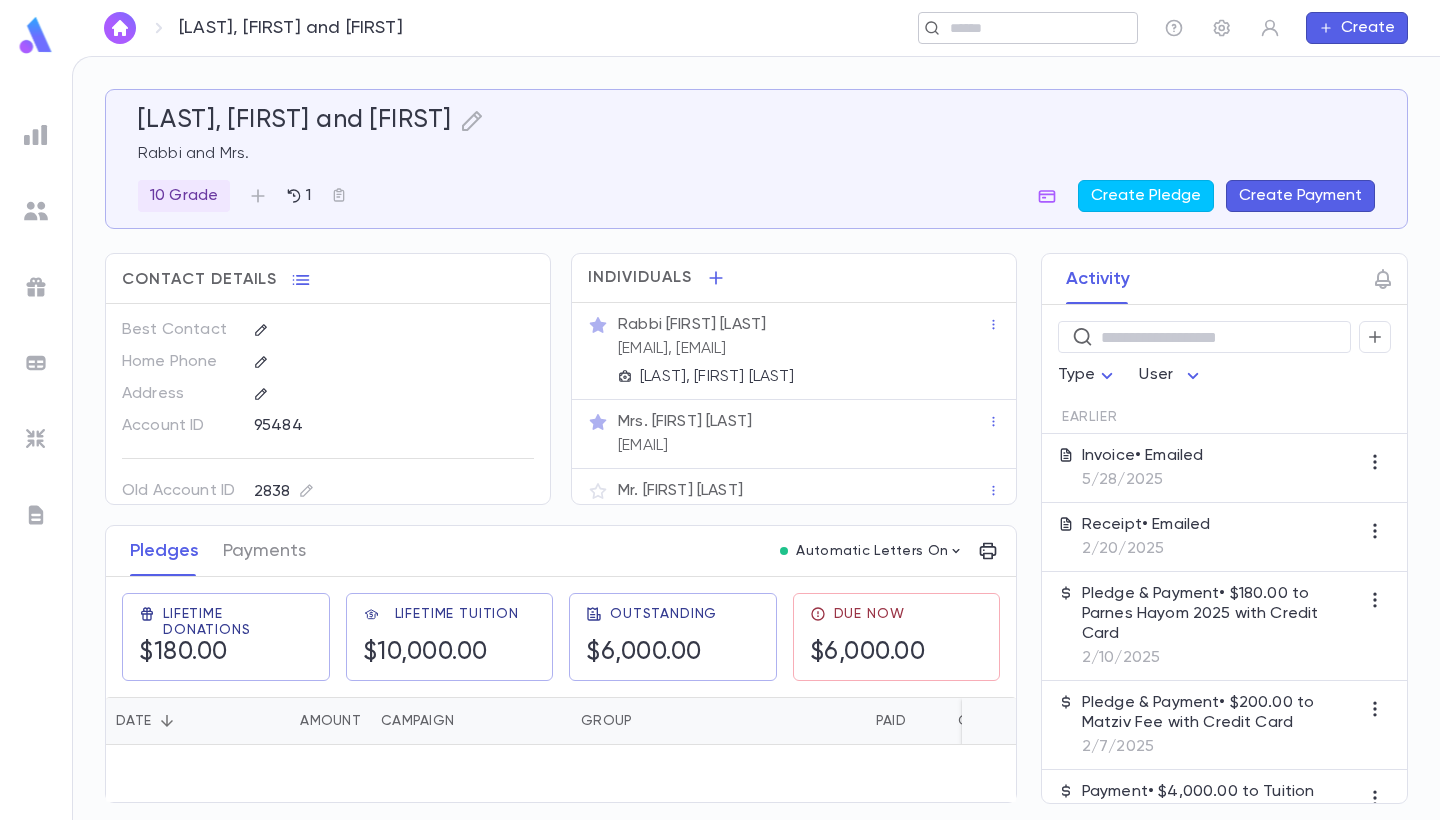 click at bounding box center [1036, 28] 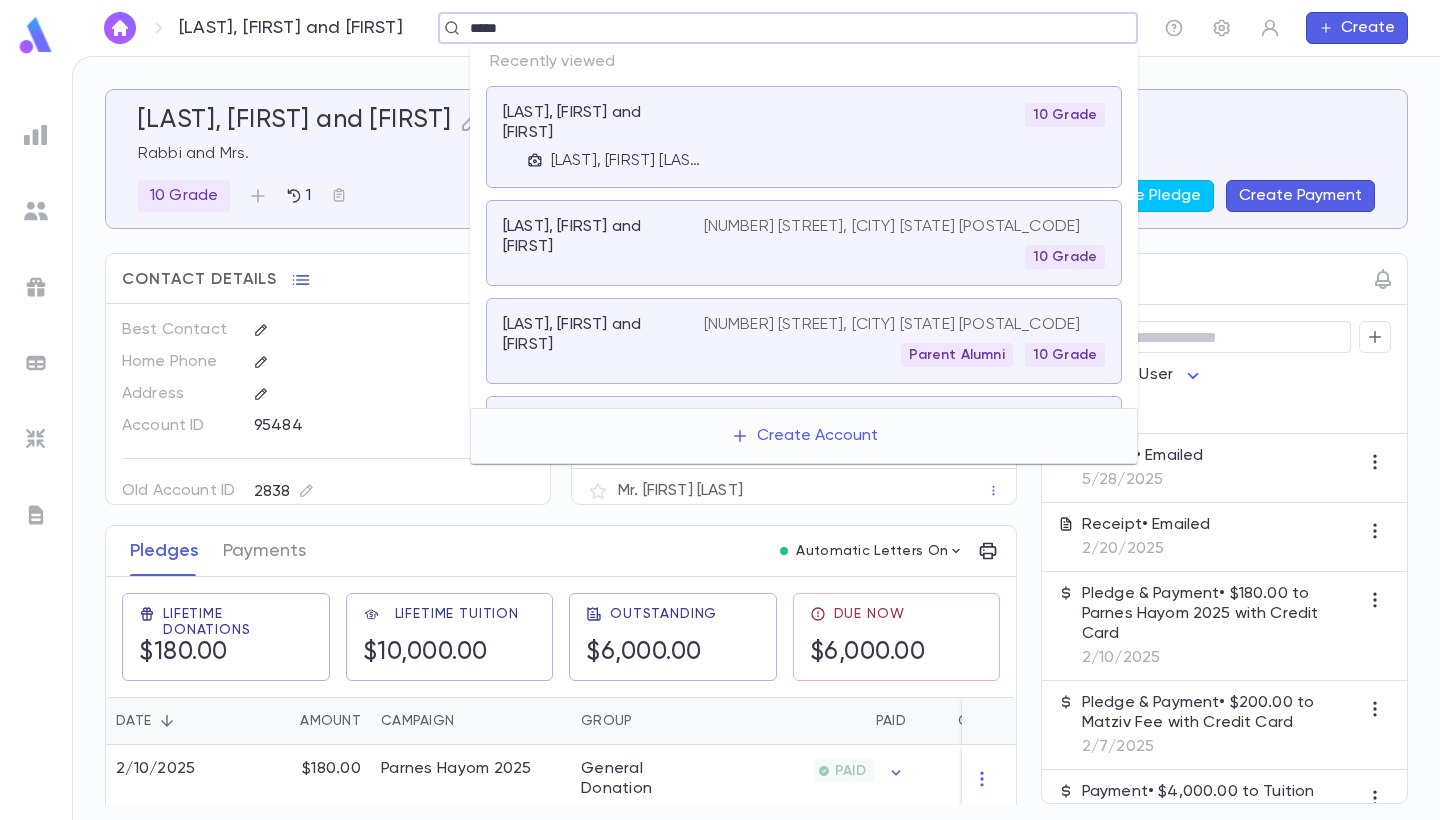 type on "*****" 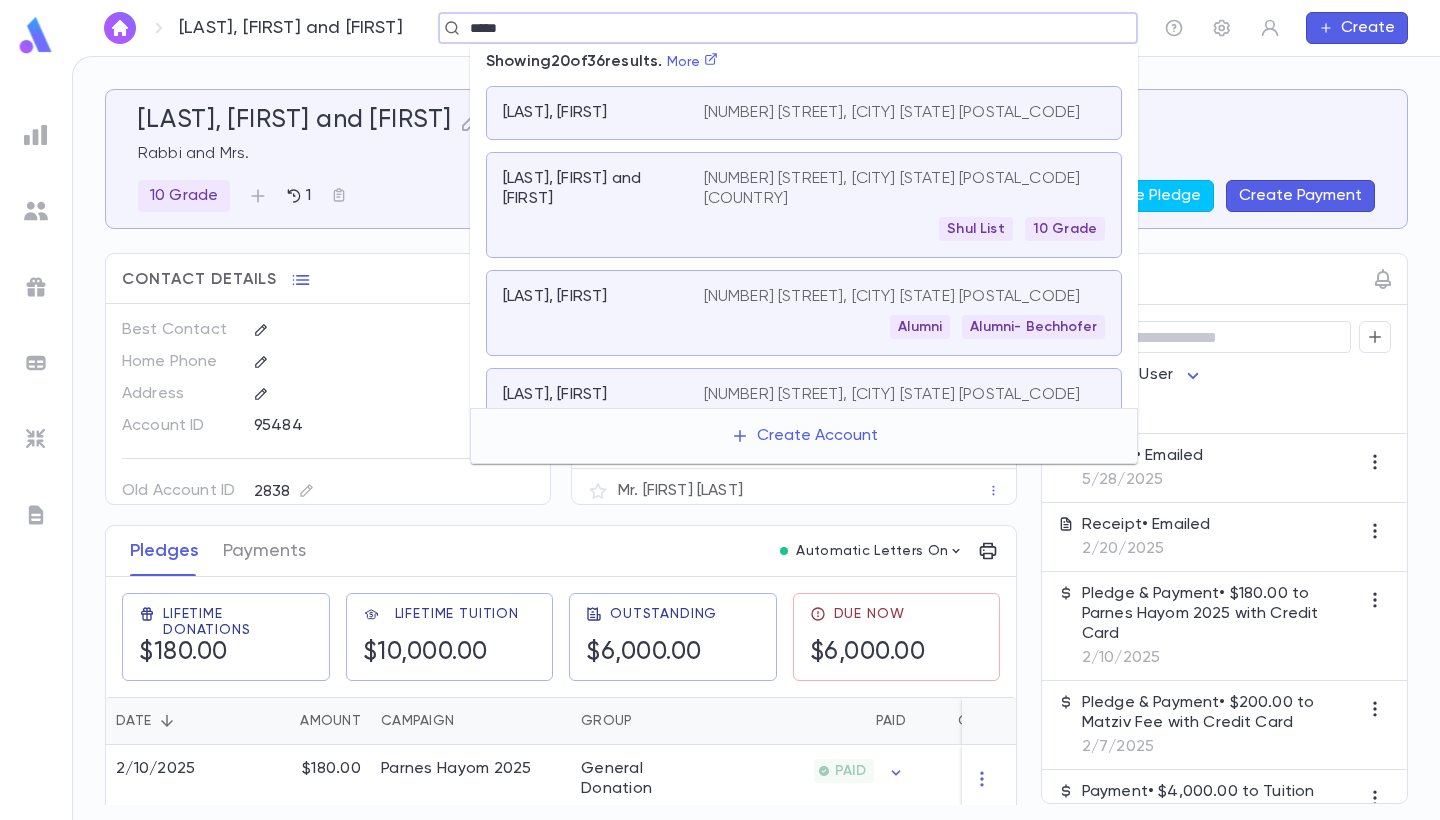 click on "Shul List 10 Grade" at bounding box center [904, 229] 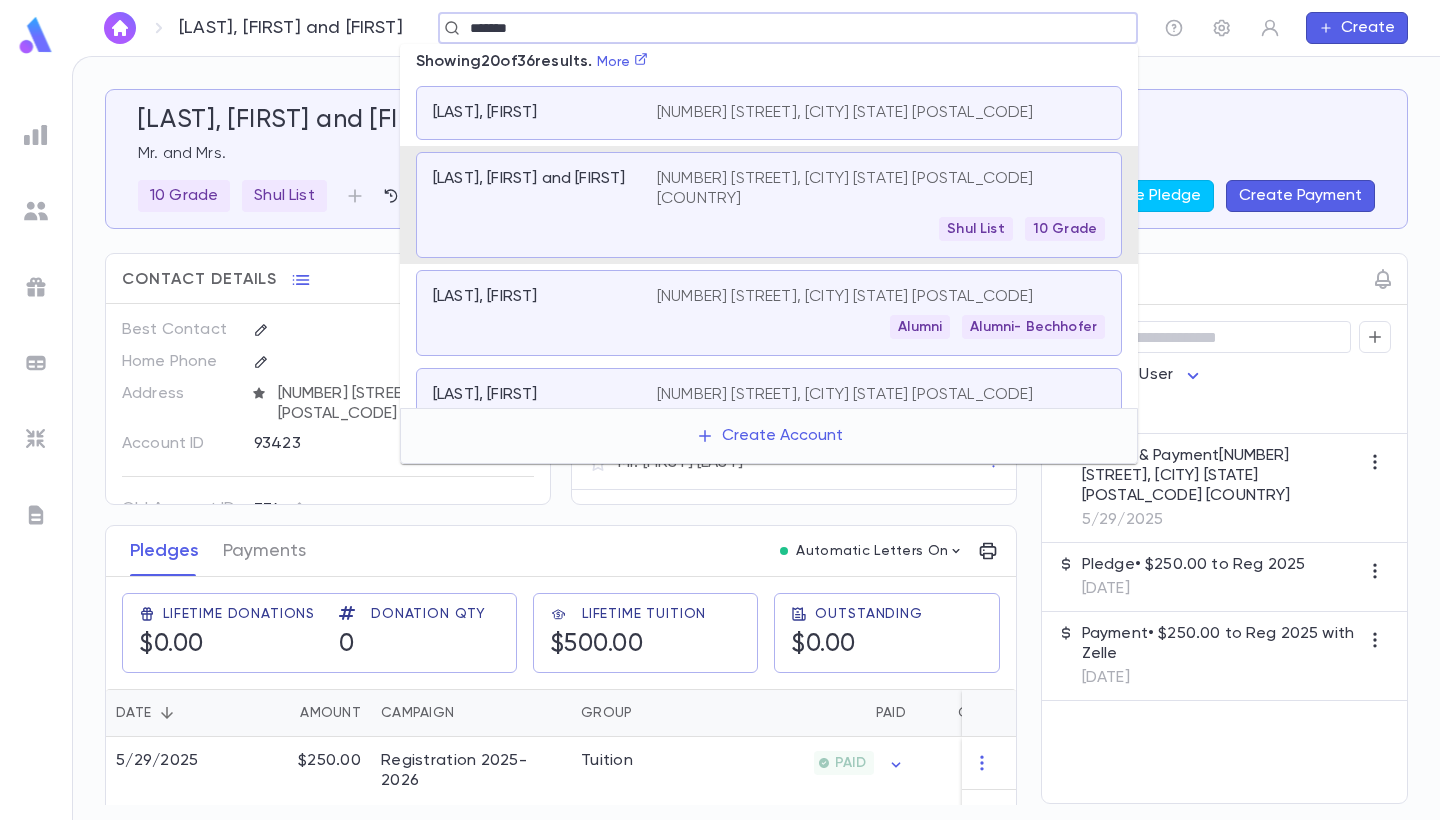 type on "*******" 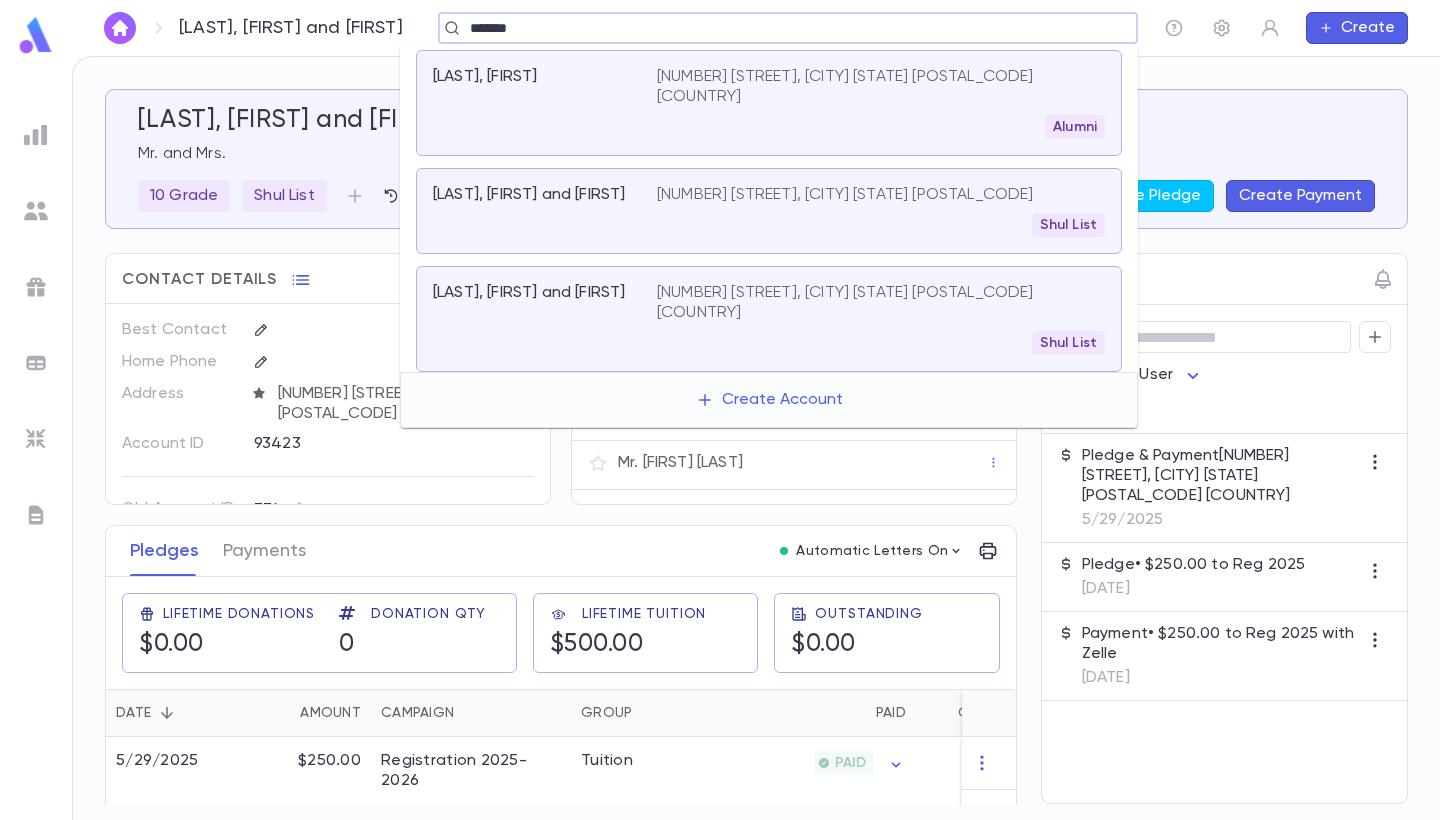 click on "[LAST], [FIRST] and [FIRST]" at bounding box center (529, 195) 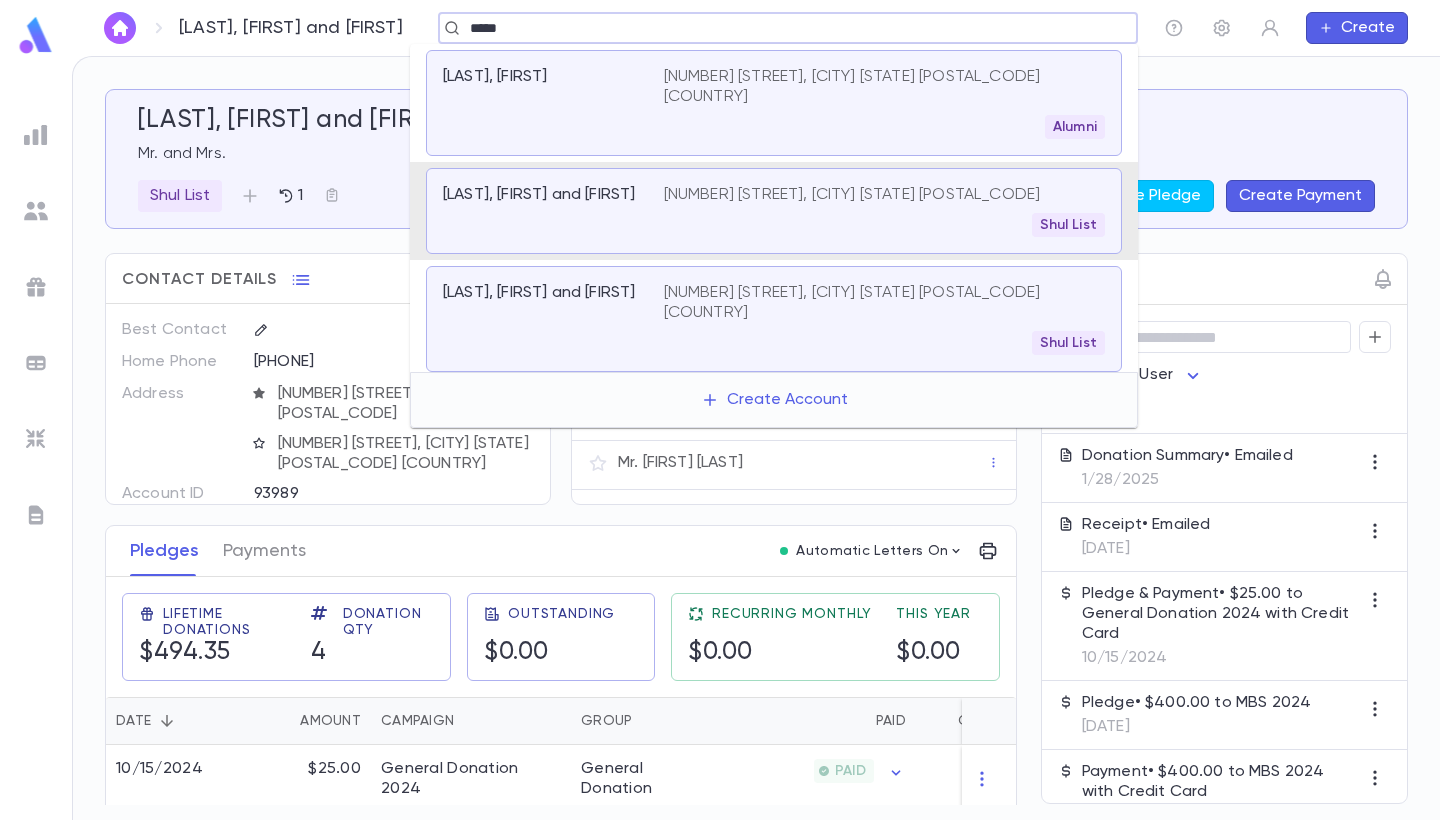 type on "*****" 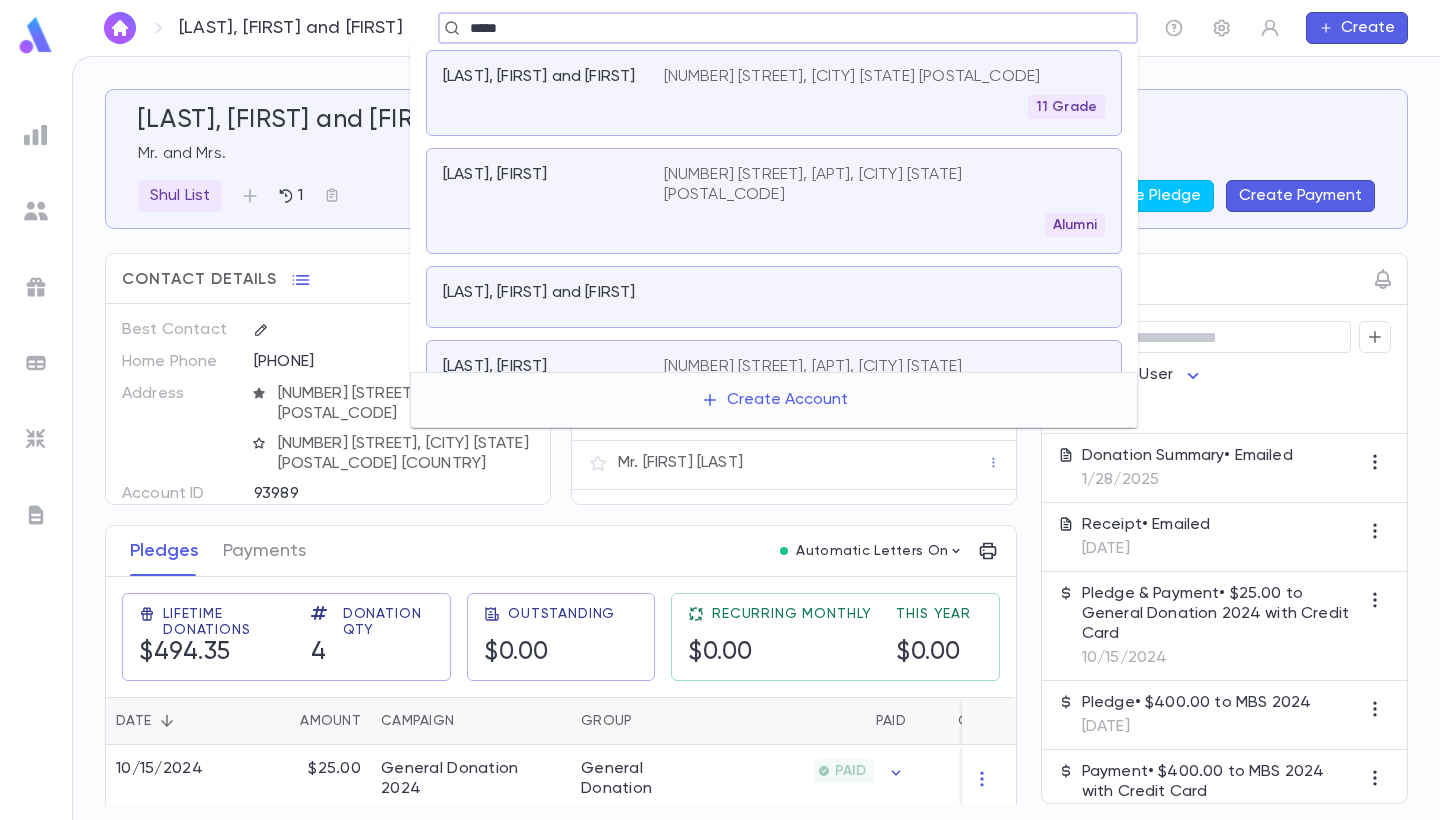 click on "[LAST], [FIRST] and [FIRST]" at bounding box center [553, 93] 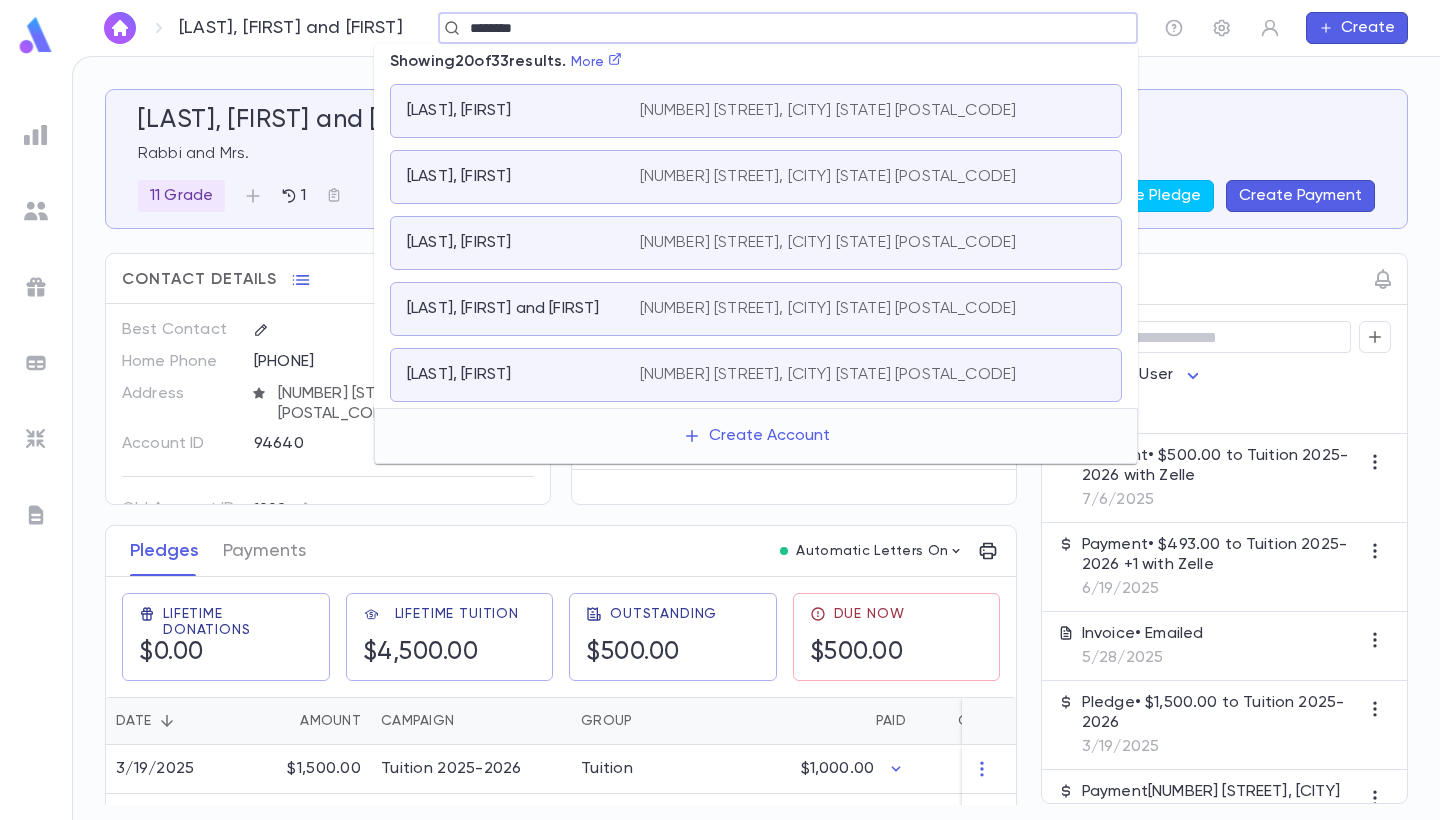 scroll, scrollTop: 1216, scrollLeft: 0, axis: vertical 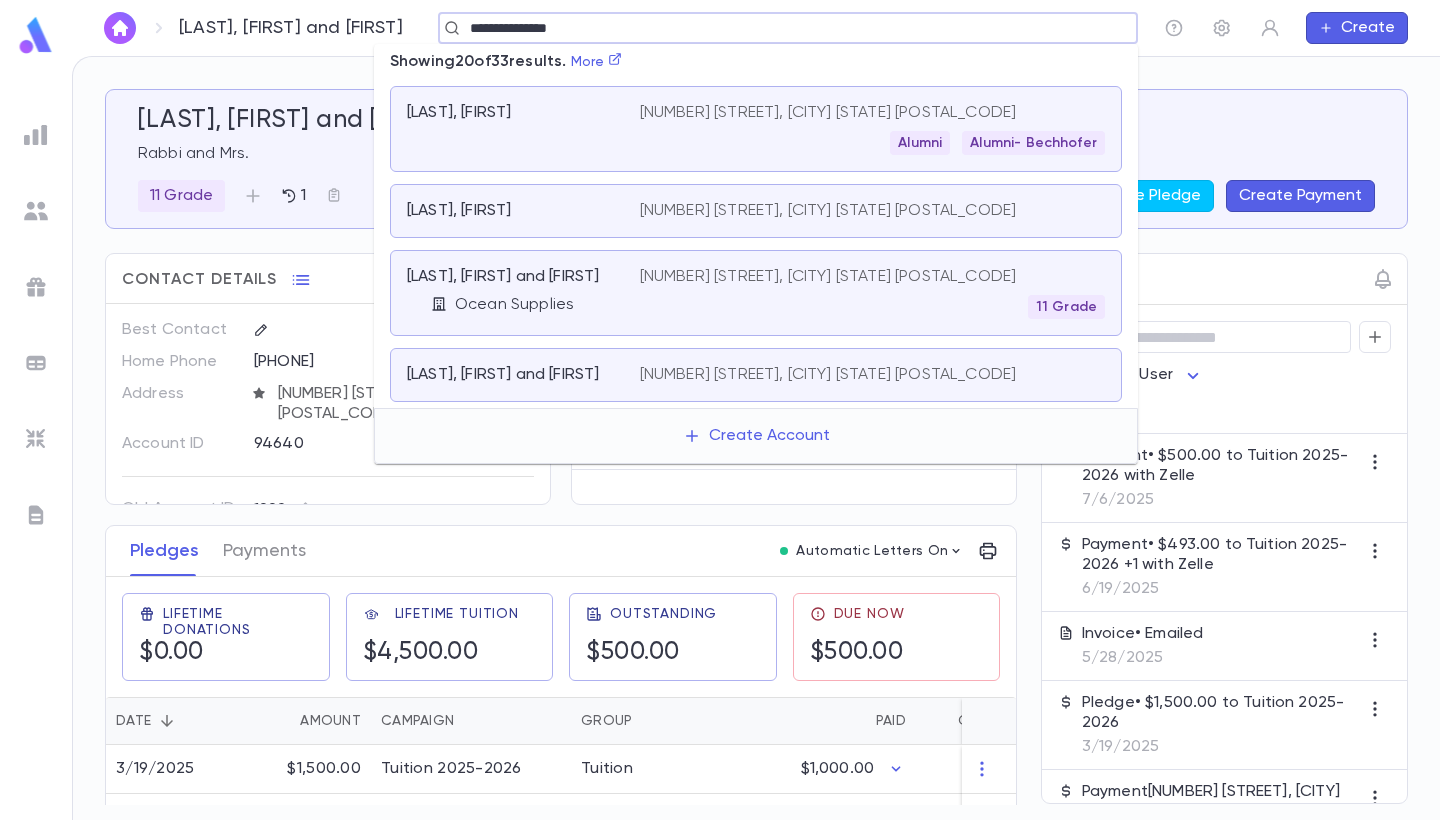 type on "**********" 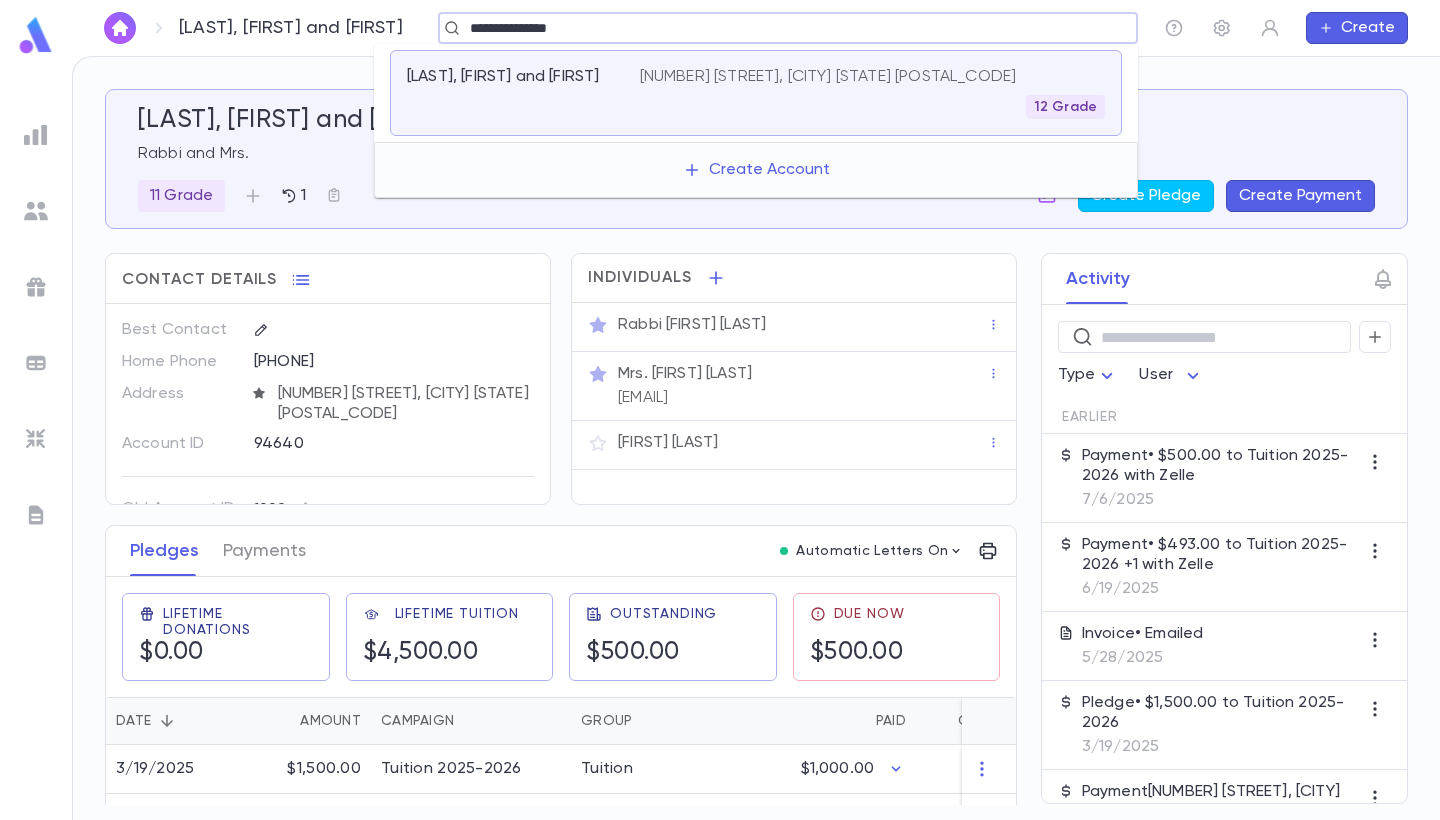 click on "Friedman, Yaakov and Meira 28770 Clark Drive, Wickliffe OH 44092 12 Grade" at bounding box center (756, 93) 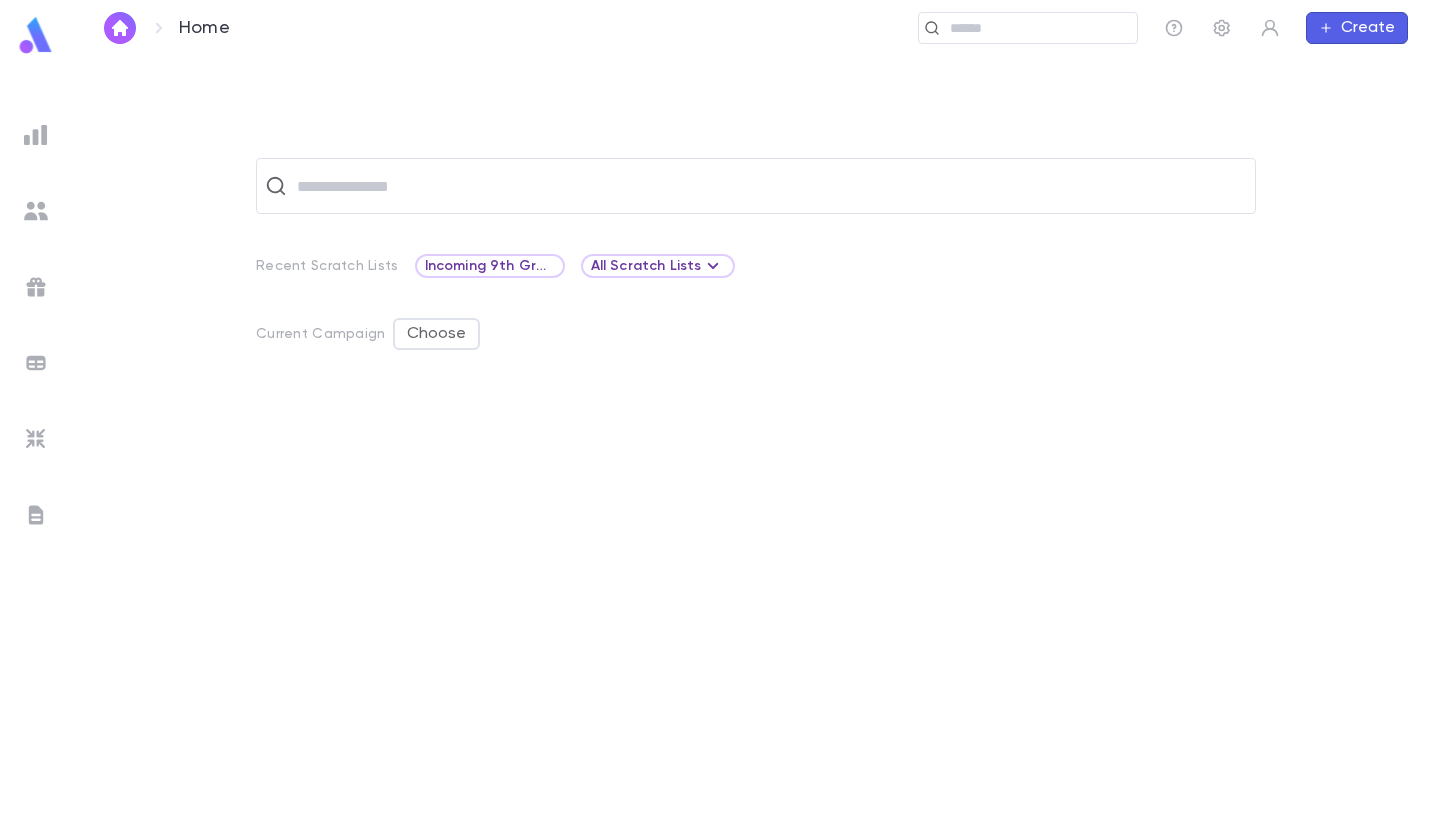 scroll, scrollTop: 0, scrollLeft: 0, axis: both 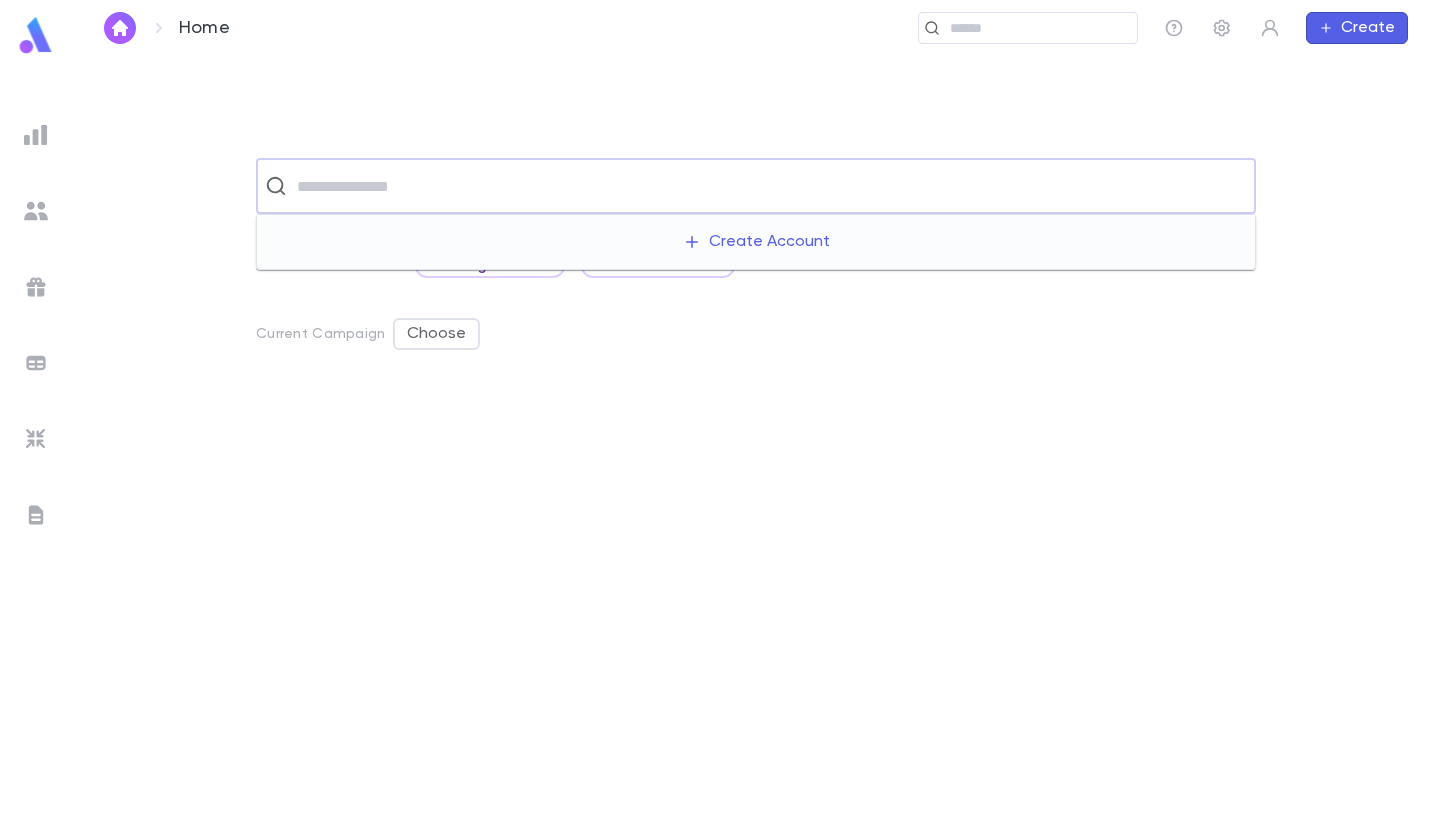 click at bounding box center [769, 186] 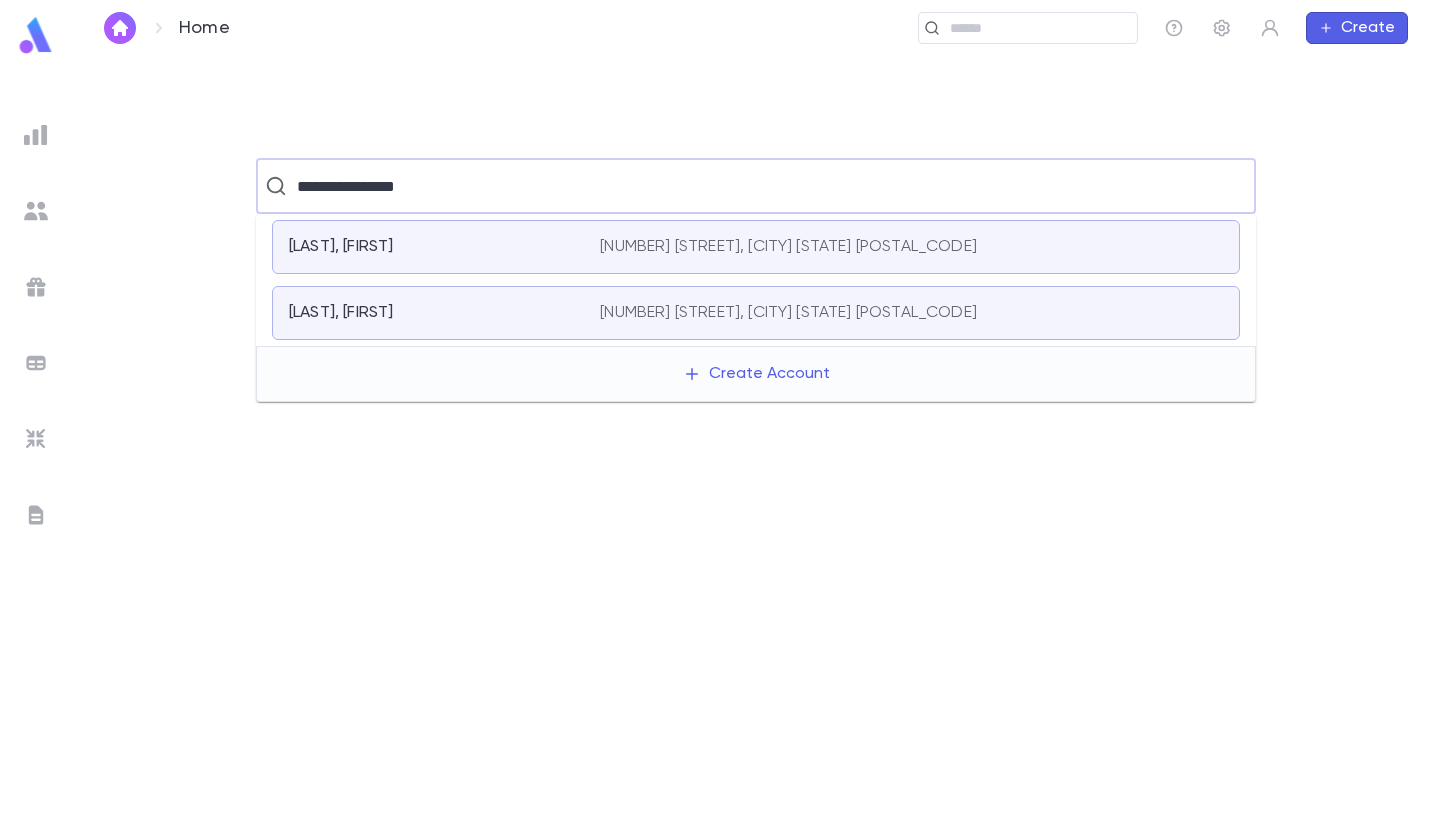 scroll, scrollTop: 0, scrollLeft: 0, axis: both 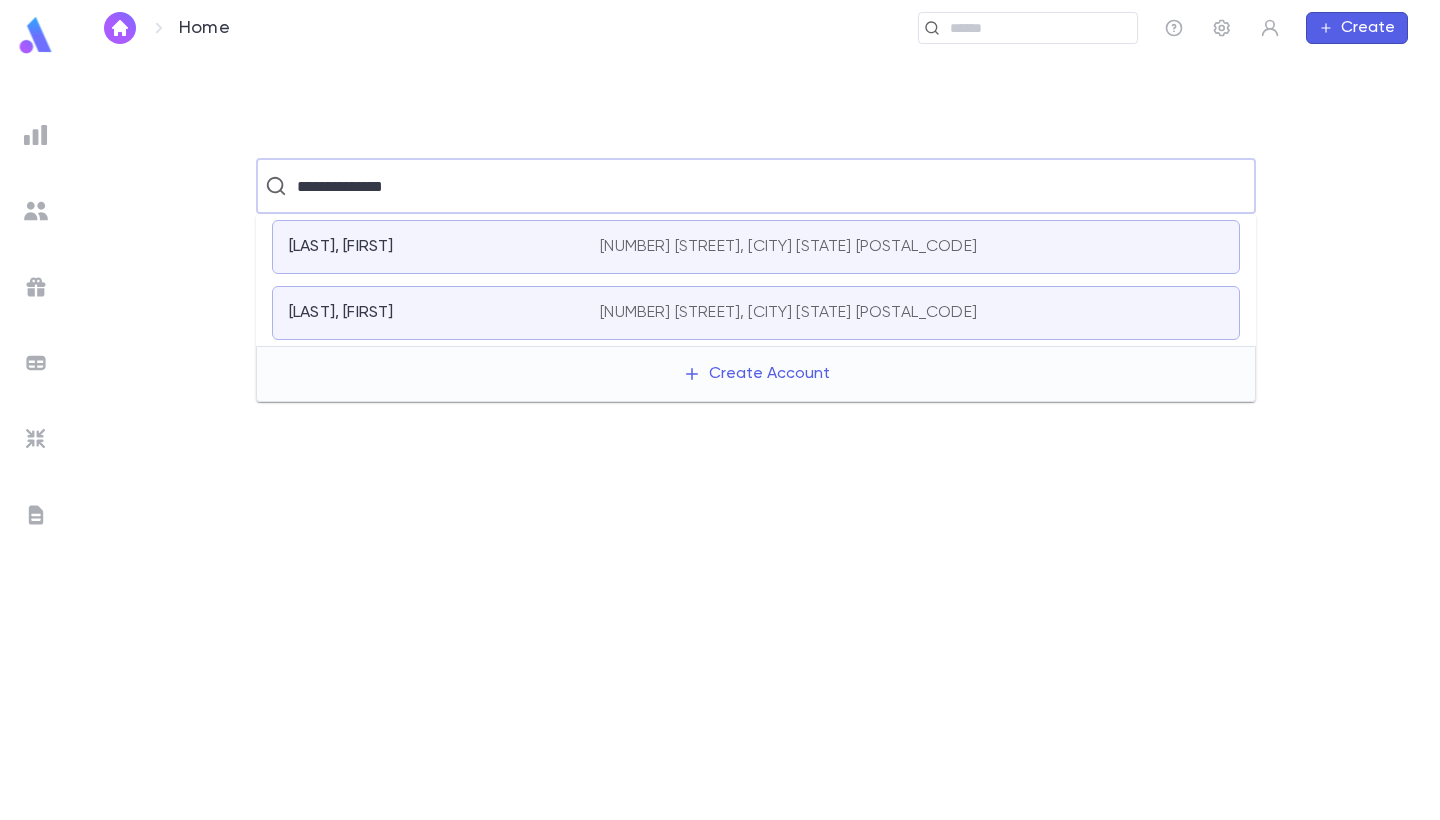 type on "**********" 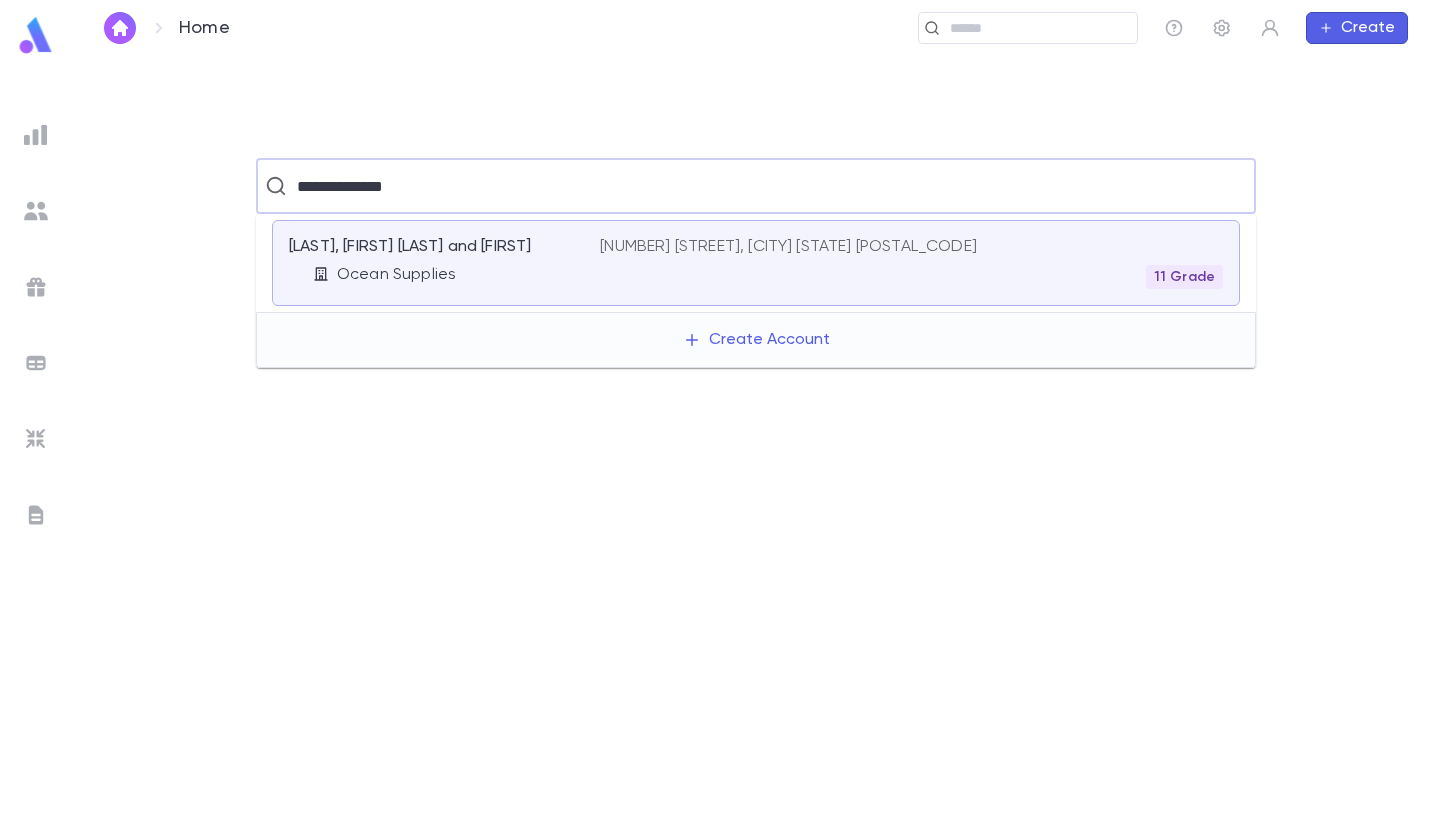 click on "[LAST], [FIRST] [LAST] and [FIRST]" at bounding box center (410, 247) 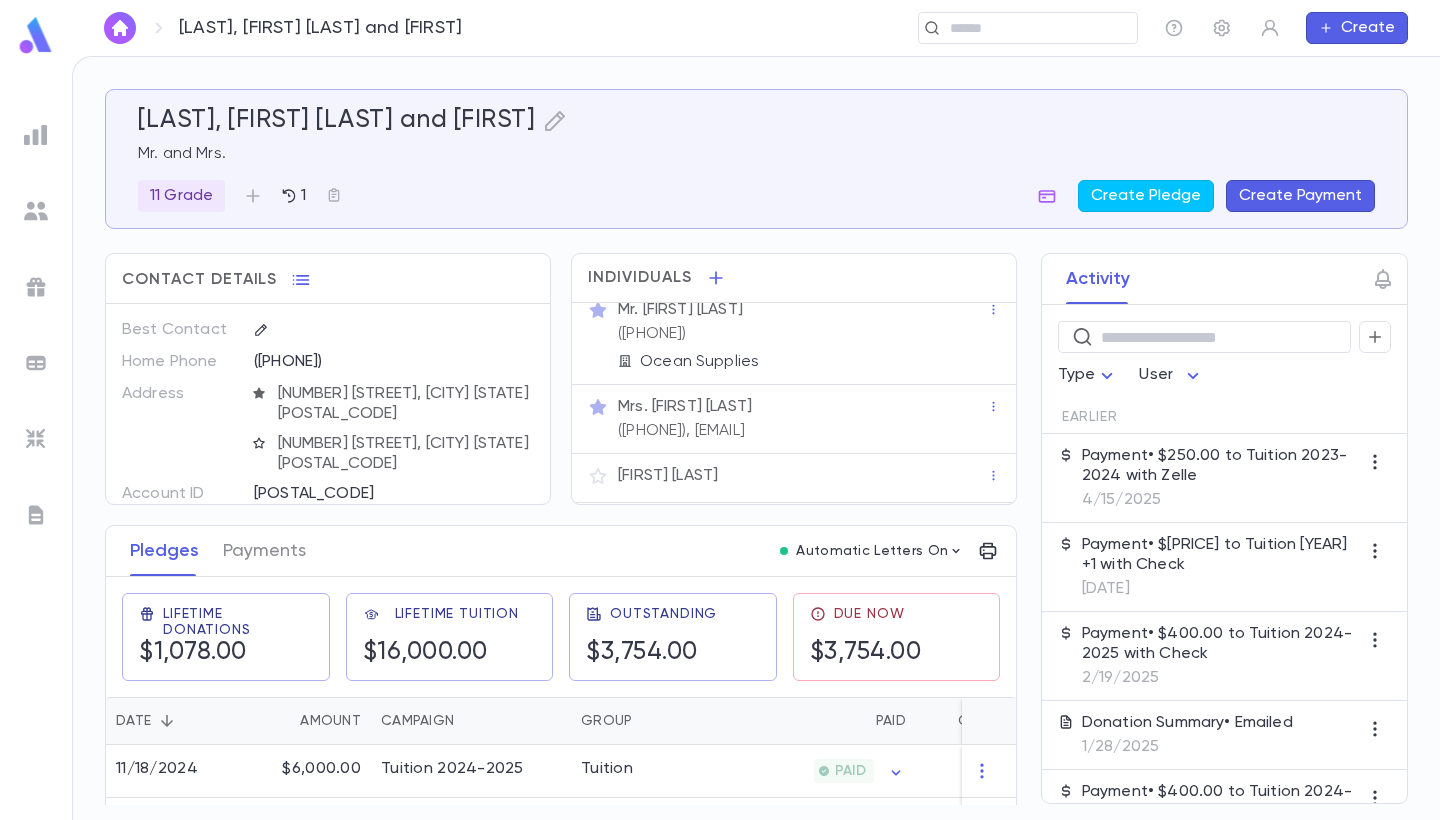 scroll, scrollTop: 15, scrollLeft: 0, axis: vertical 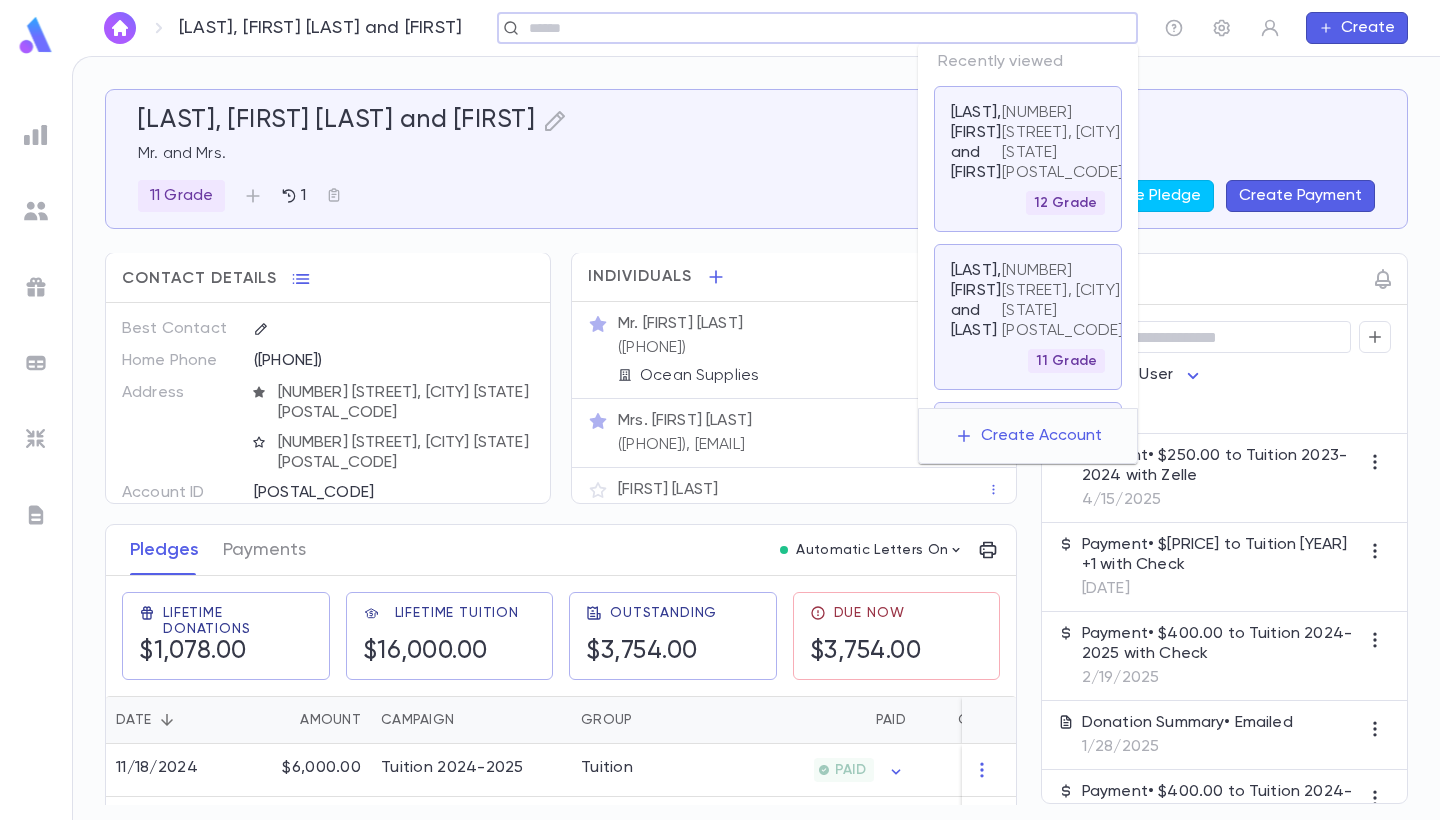 click at bounding box center [826, 28] 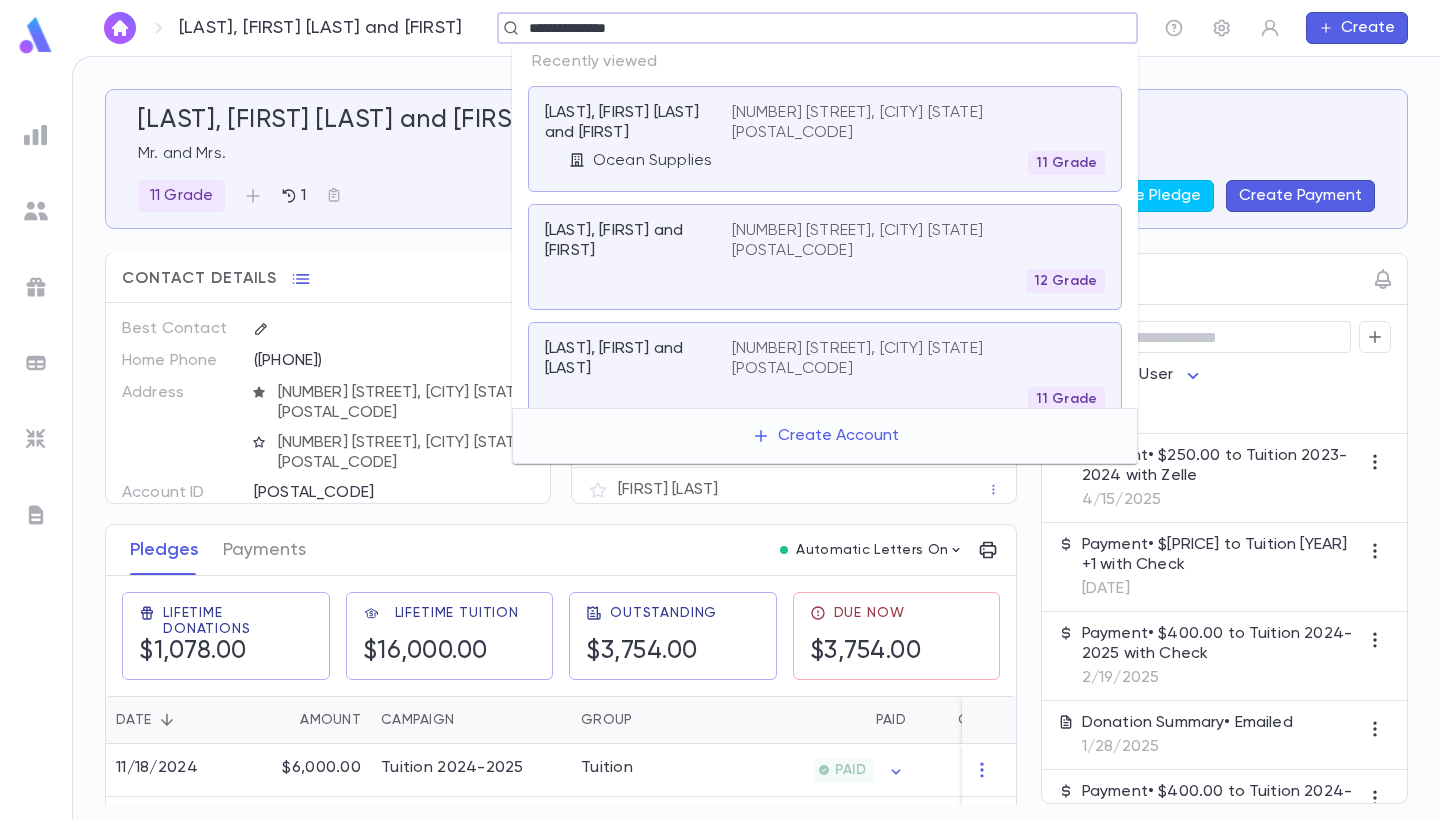 type on "**********" 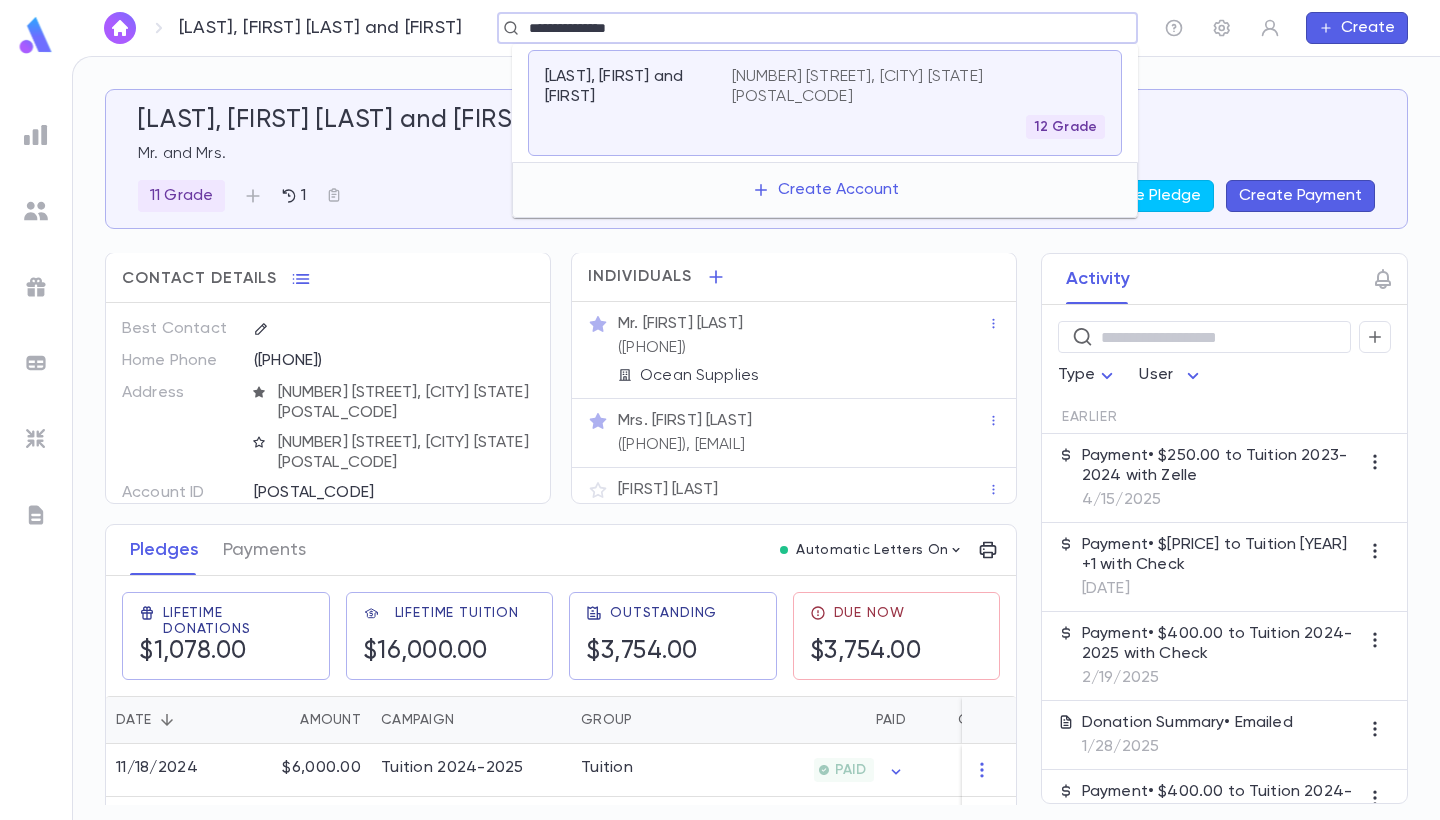 click on "12 Grade" at bounding box center (918, 127) 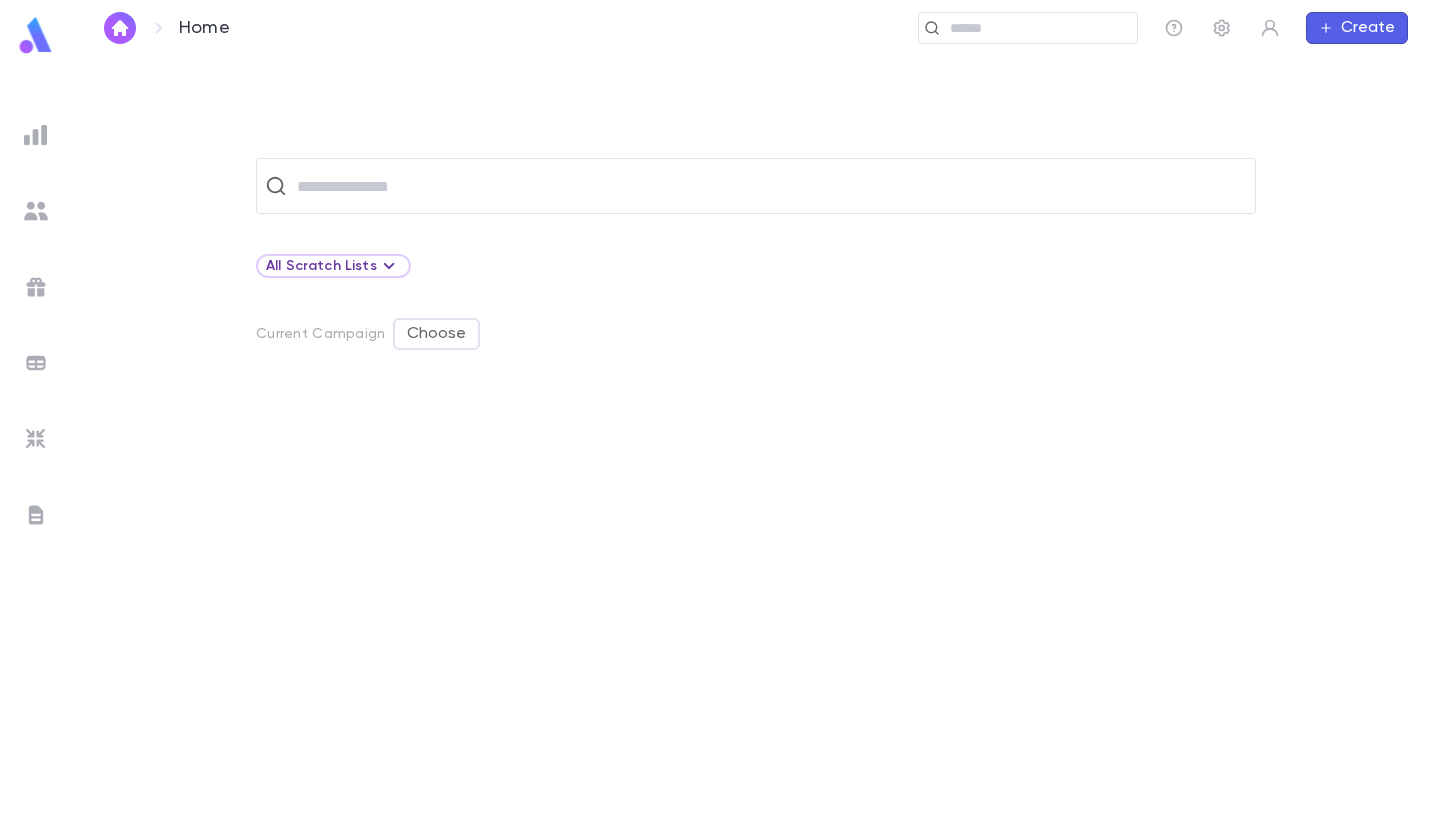 scroll, scrollTop: 0, scrollLeft: 0, axis: both 